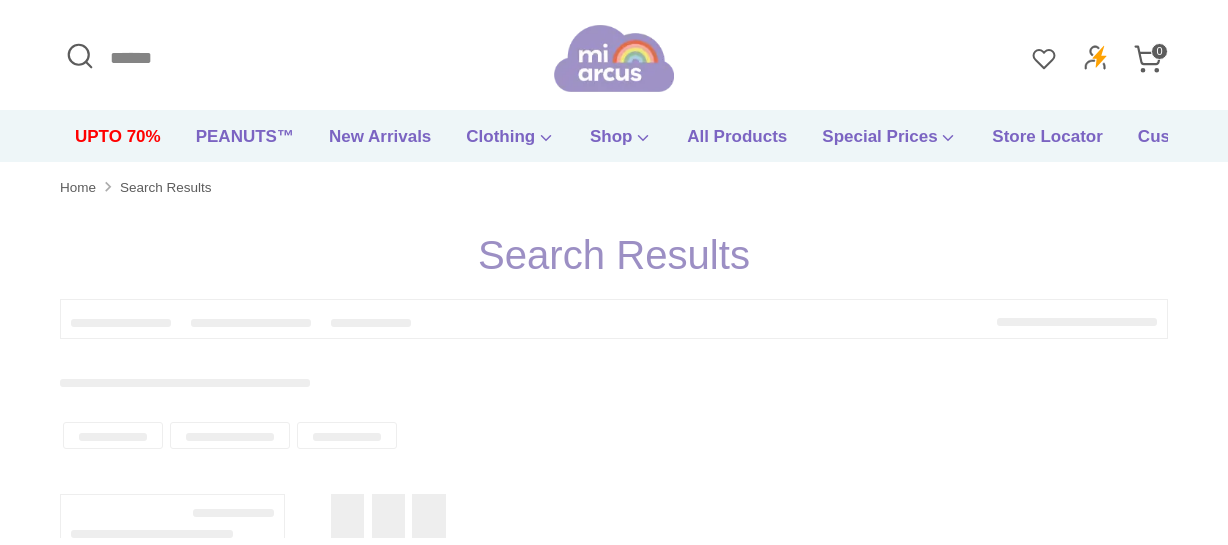 scroll, scrollTop: 0, scrollLeft: 0, axis: both 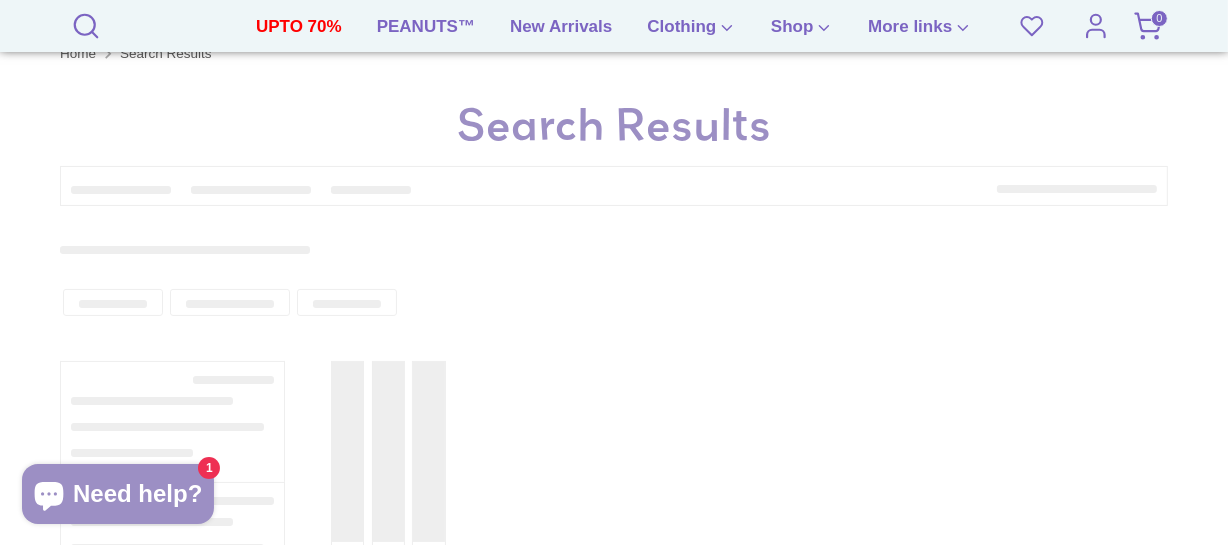 type on "*****" 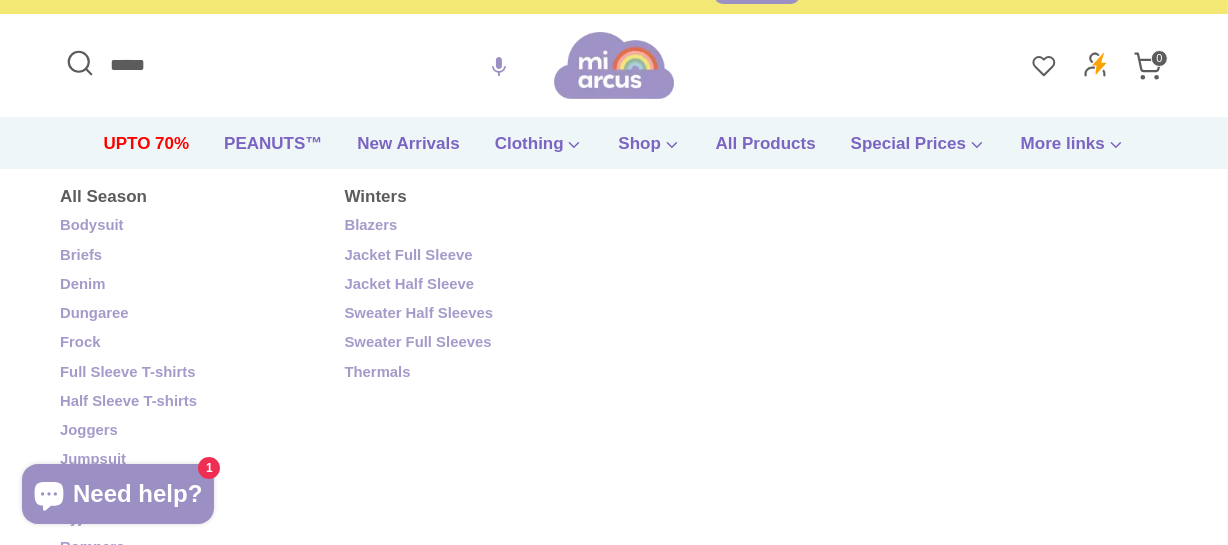 scroll, scrollTop: 0, scrollLeft: 0, axis: both 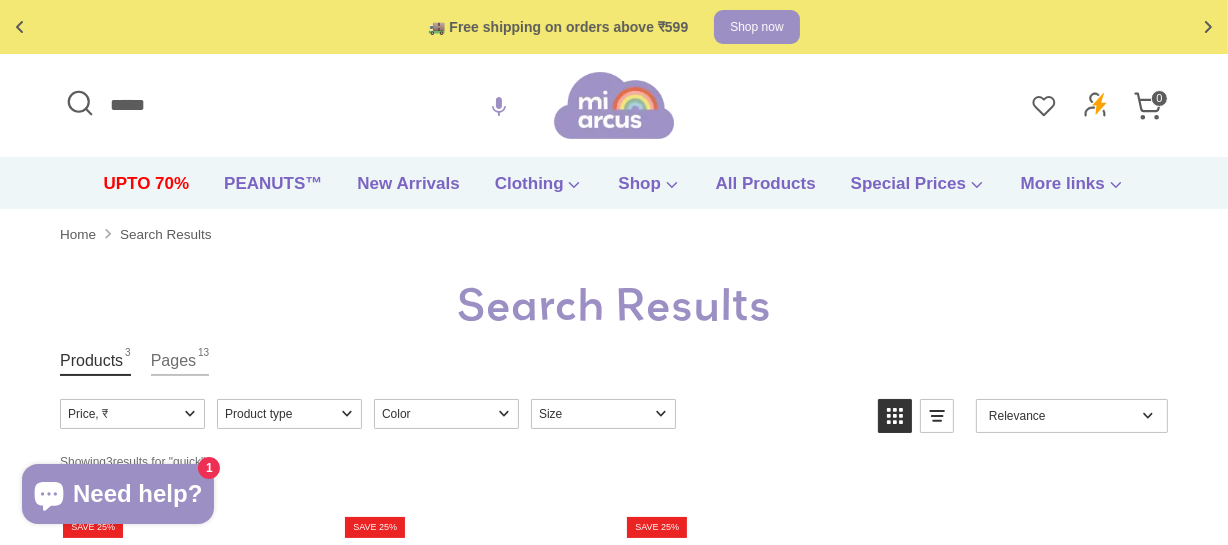 click on "*****" at bounding box center (307, 105) 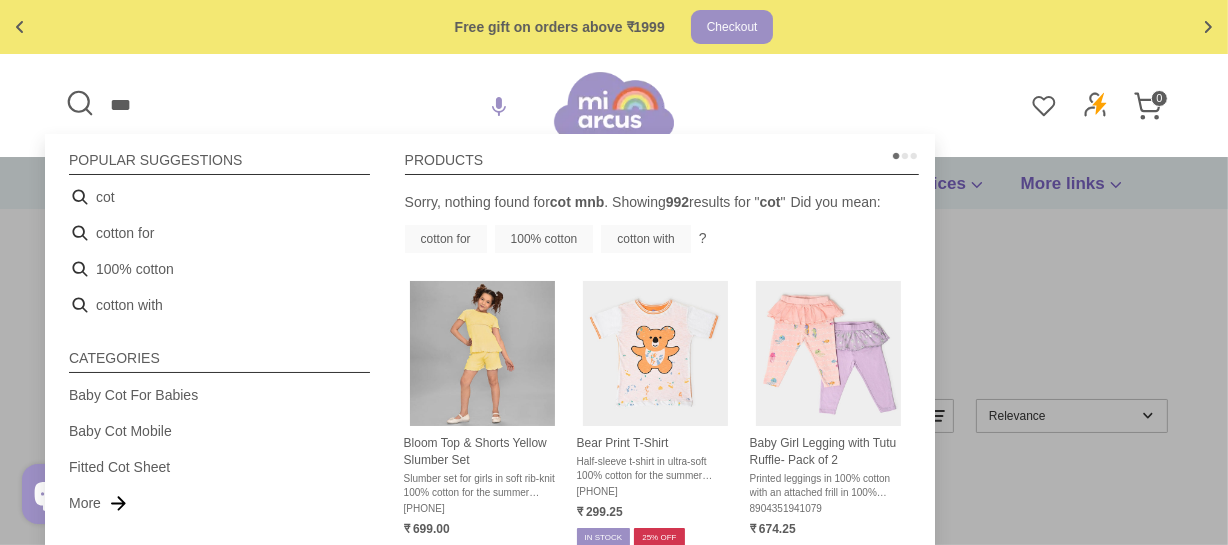 type on "***" 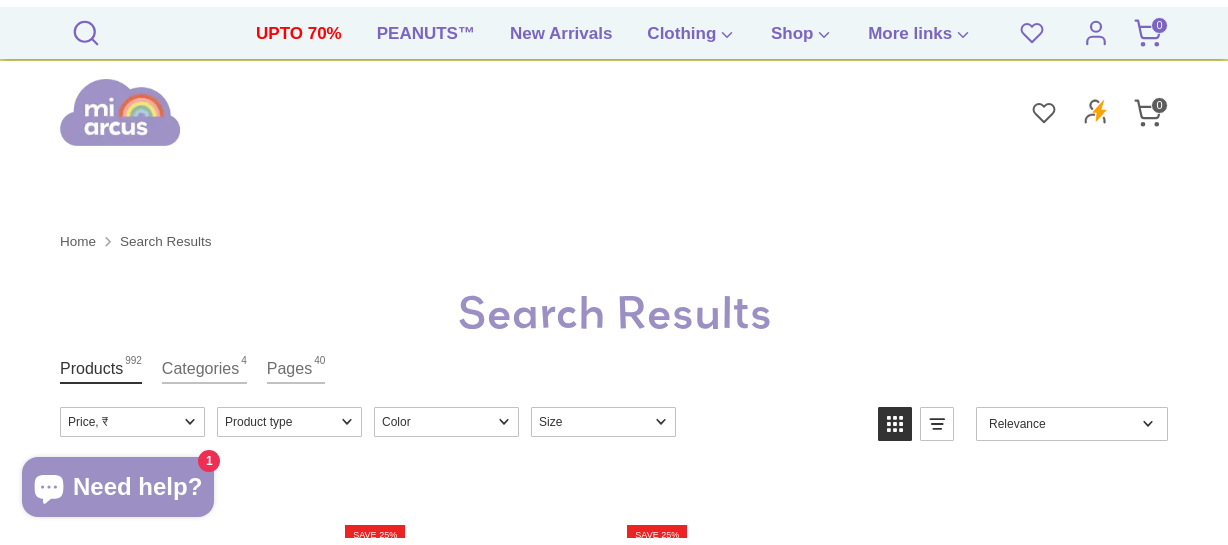 scroll, scrollTop: 272, scrollLeft: 0, axis: vertical 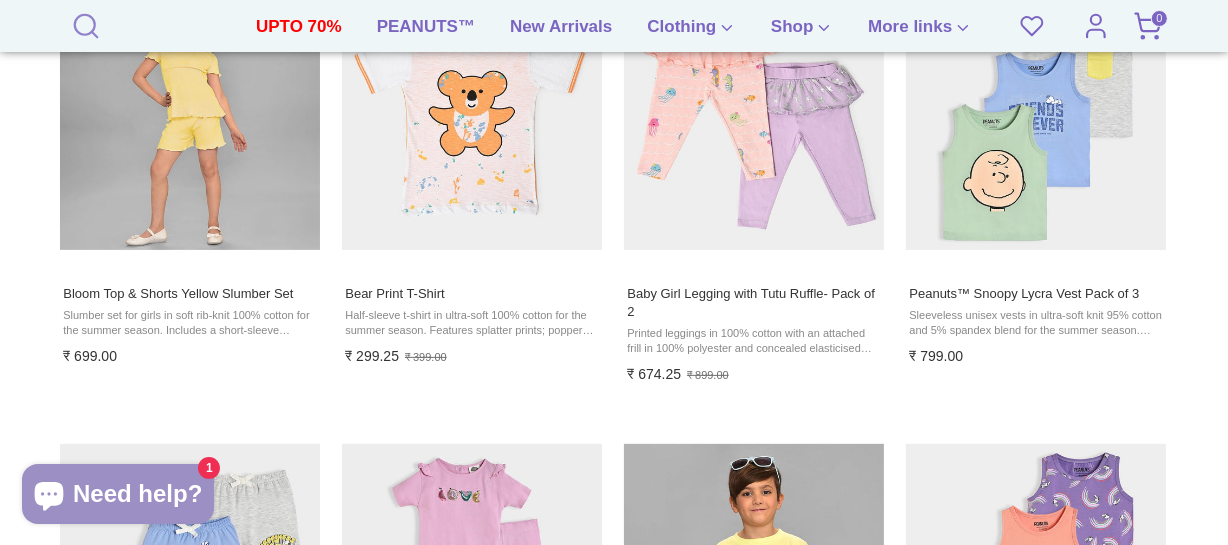 click 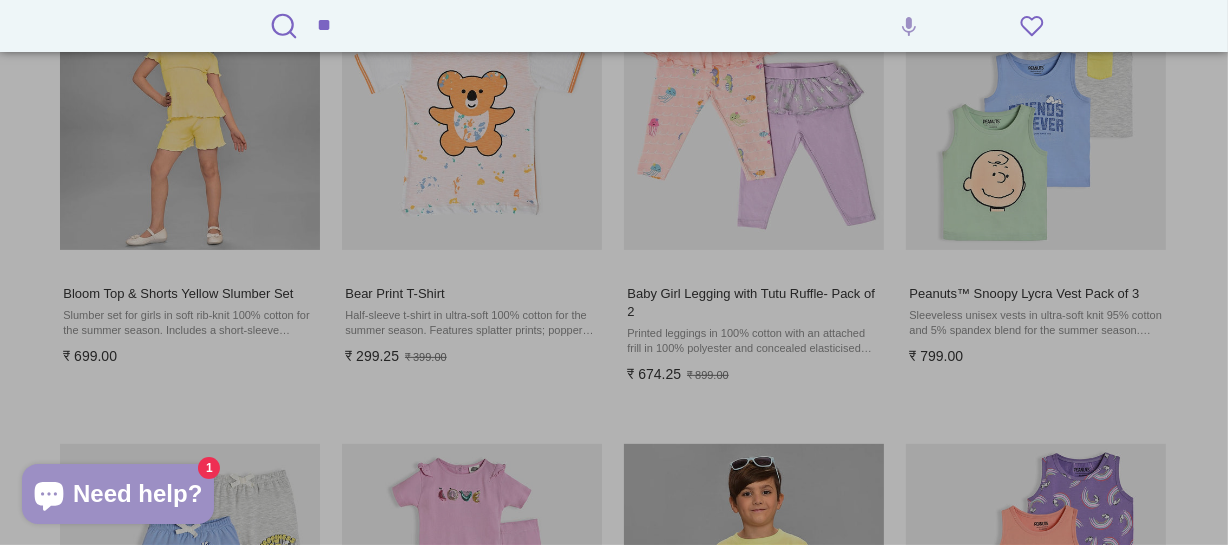 type on "*" 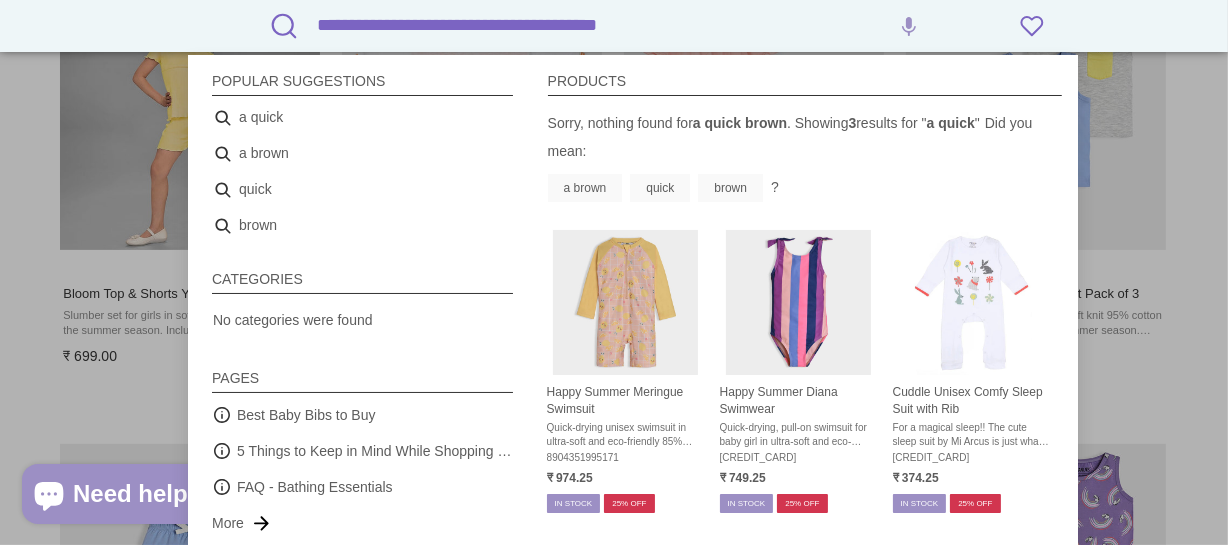 type on "**********" 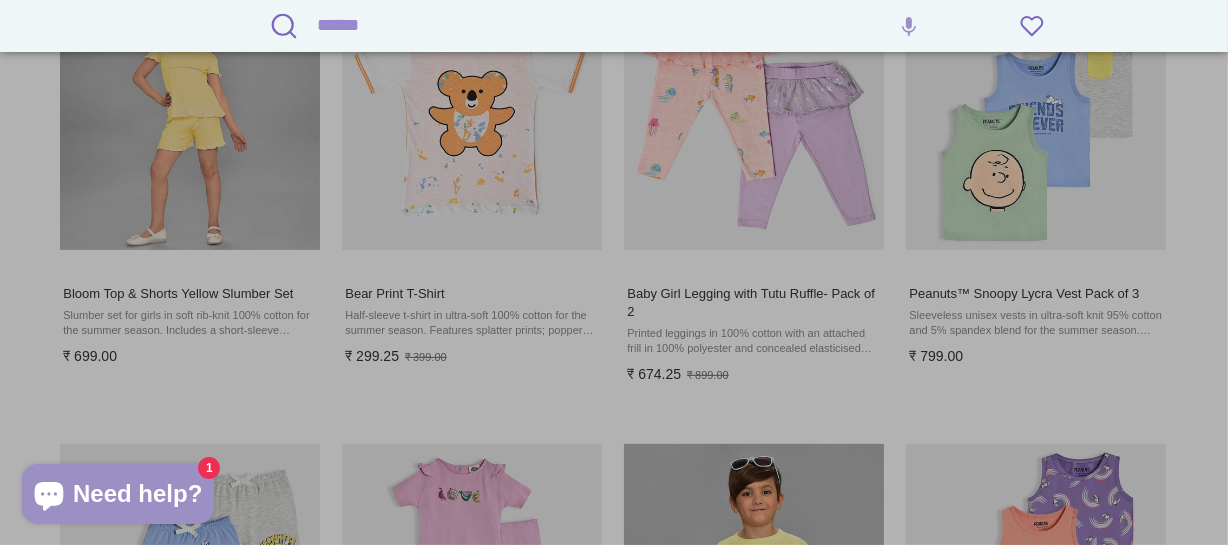 type 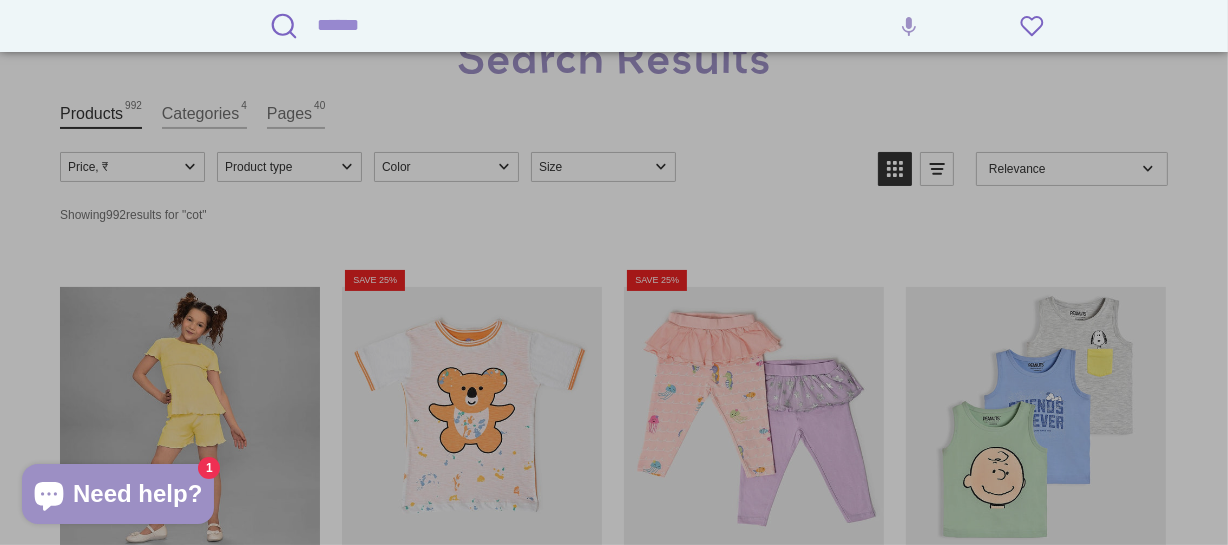 scroll, scrollTop: 0, scrollLeft: 0, axis: both 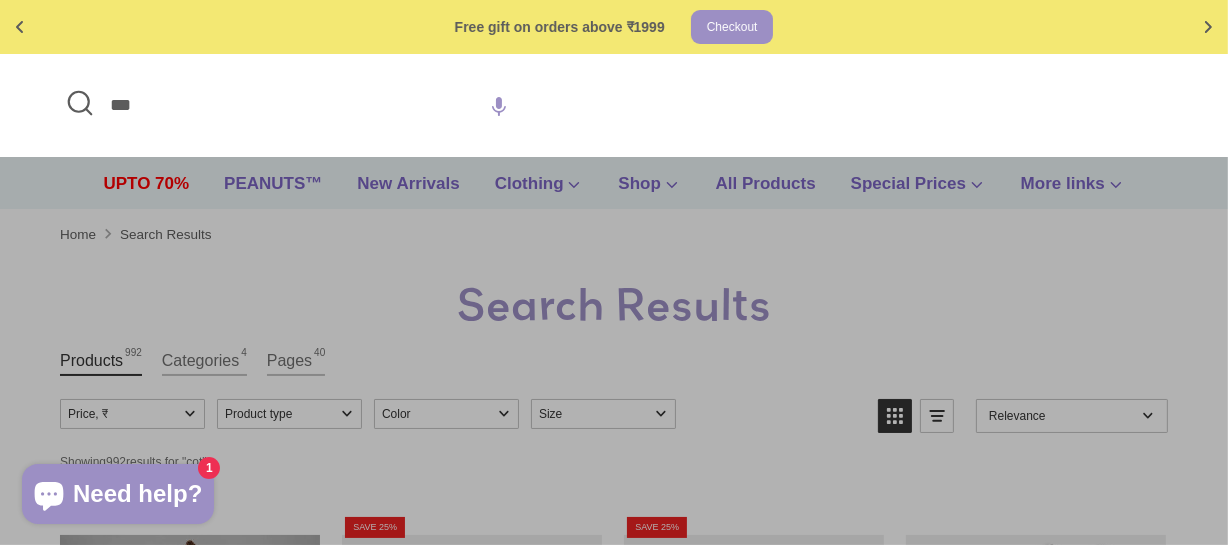 click on "Search
Search
***
Search
Search
Search
***
Close search
Order History
Logout
0" at bounding box center [614, 105] 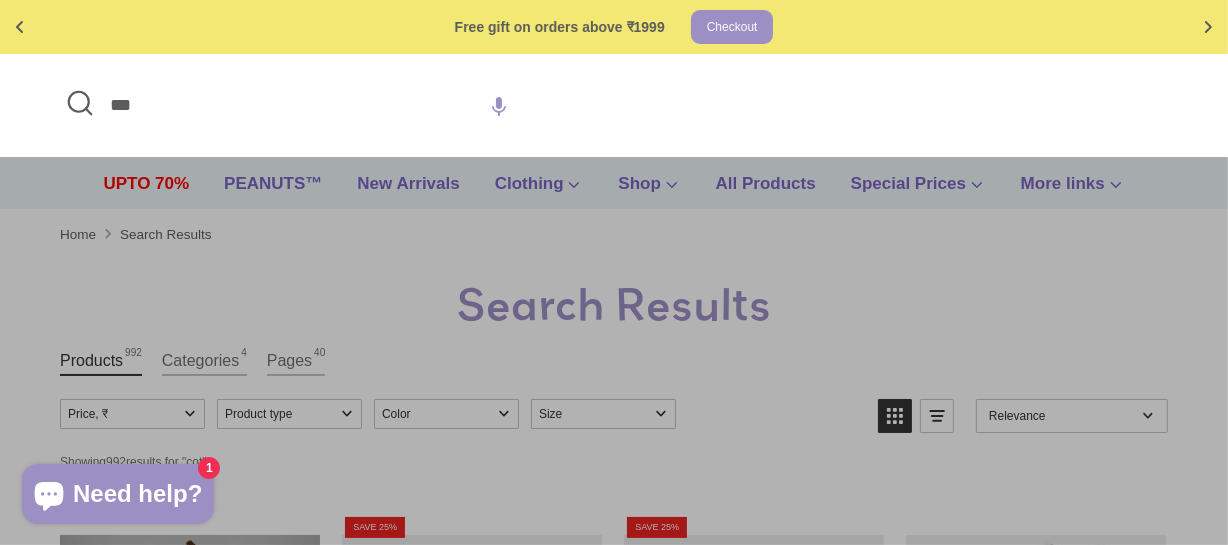 click on "***" at bounding box center [307, 105] 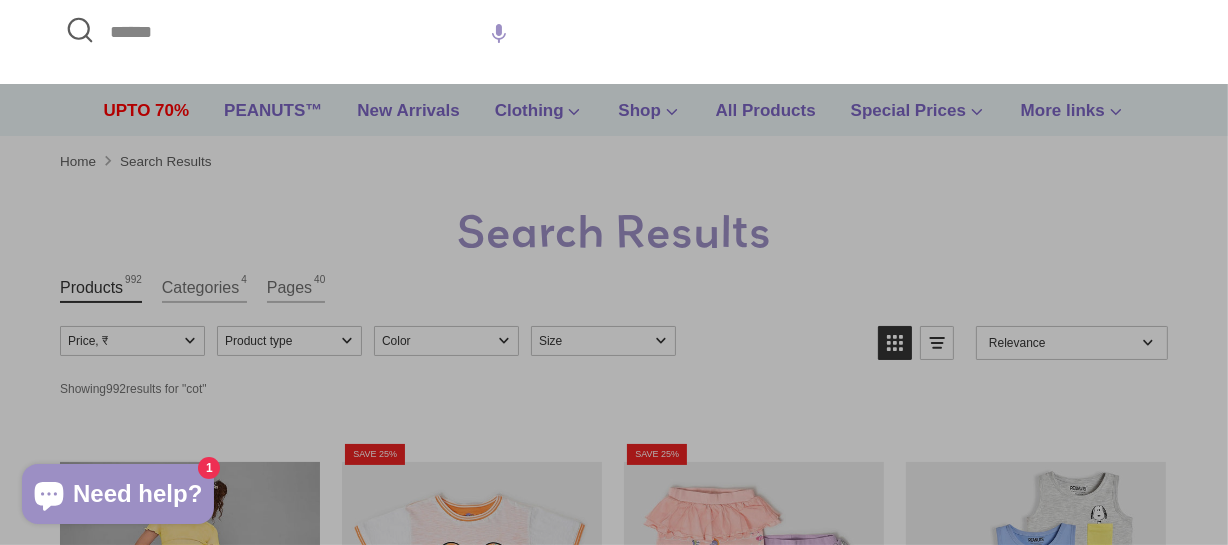 type 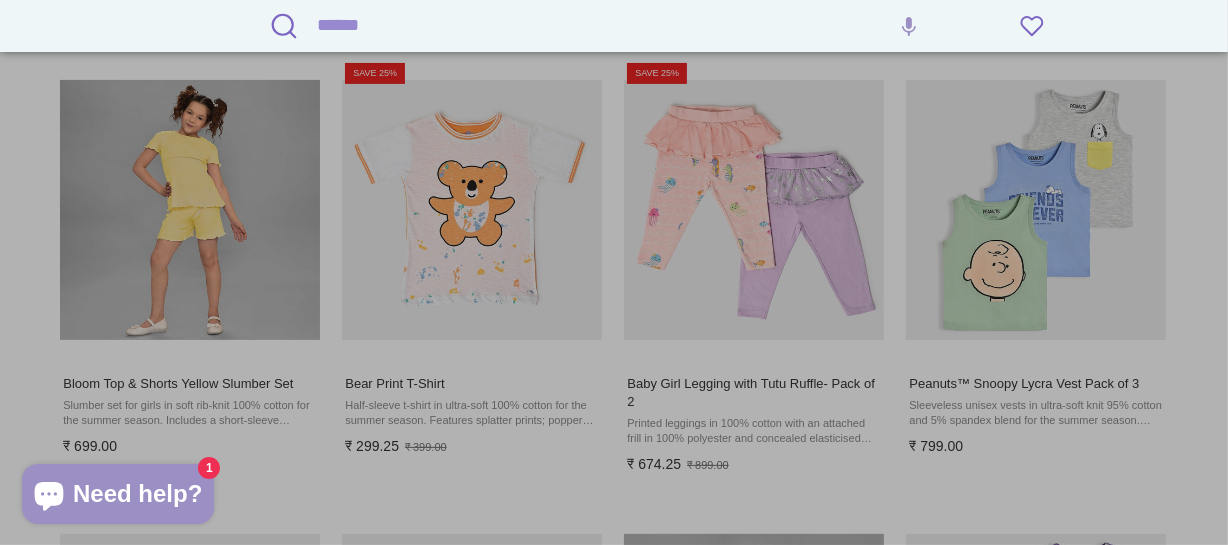 scroll, scrollTop: 0, scrollLeft: 0, axis: both 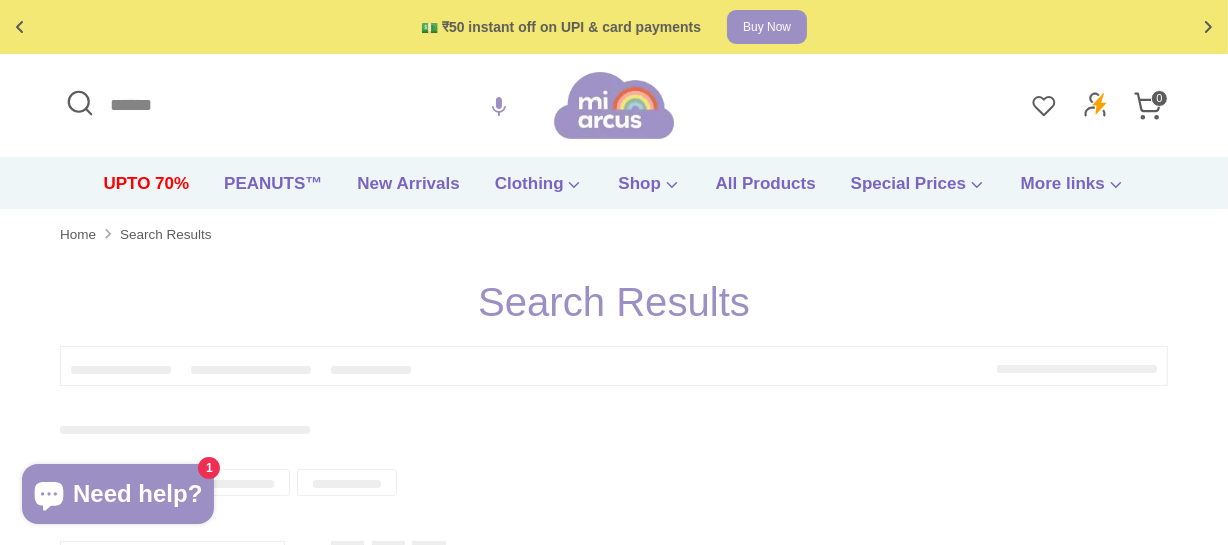 type on "***" 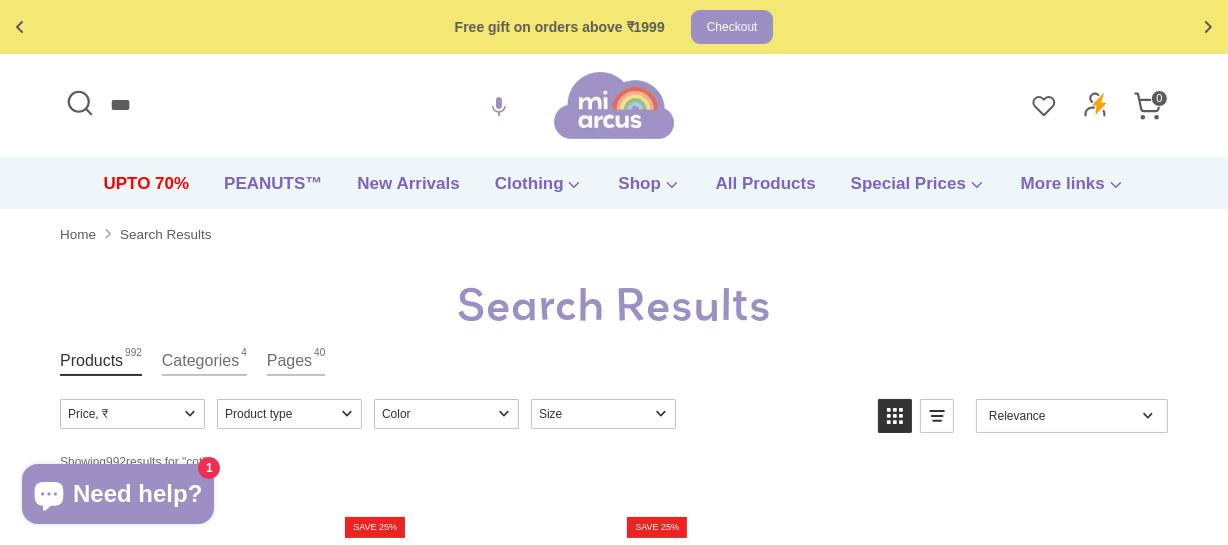 click on "***" at bounding box center [307, 105] 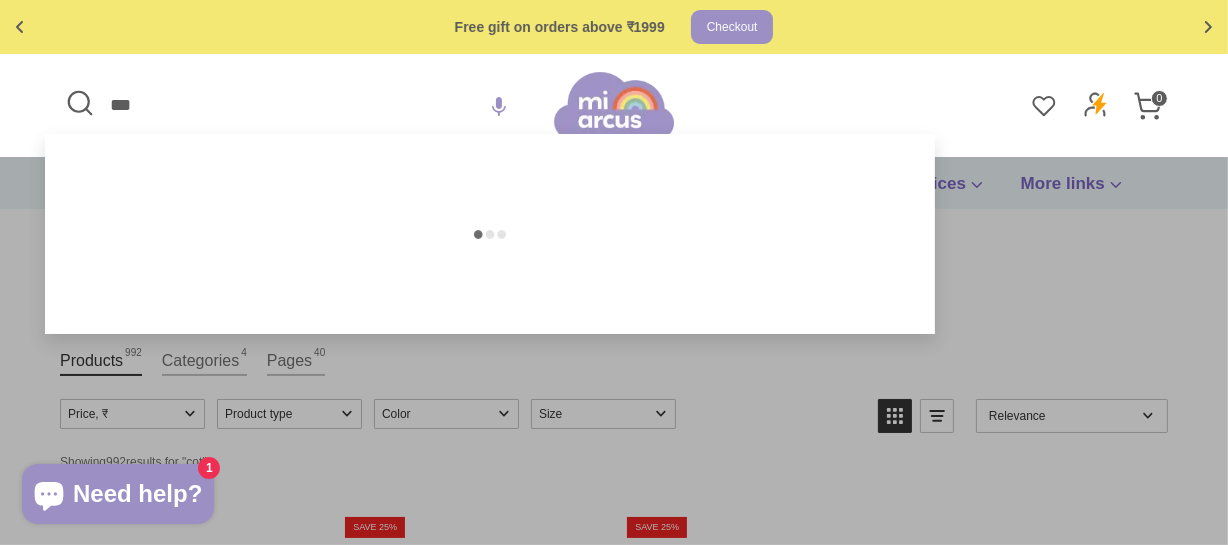 click on "***" at bounding box center [307, 105] 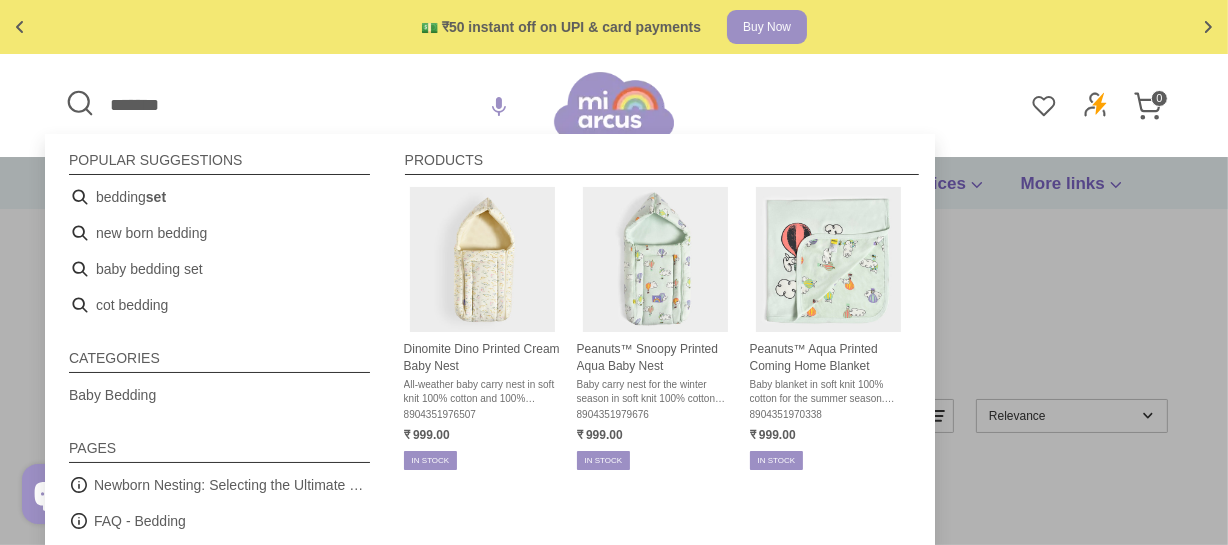 type on "*******" 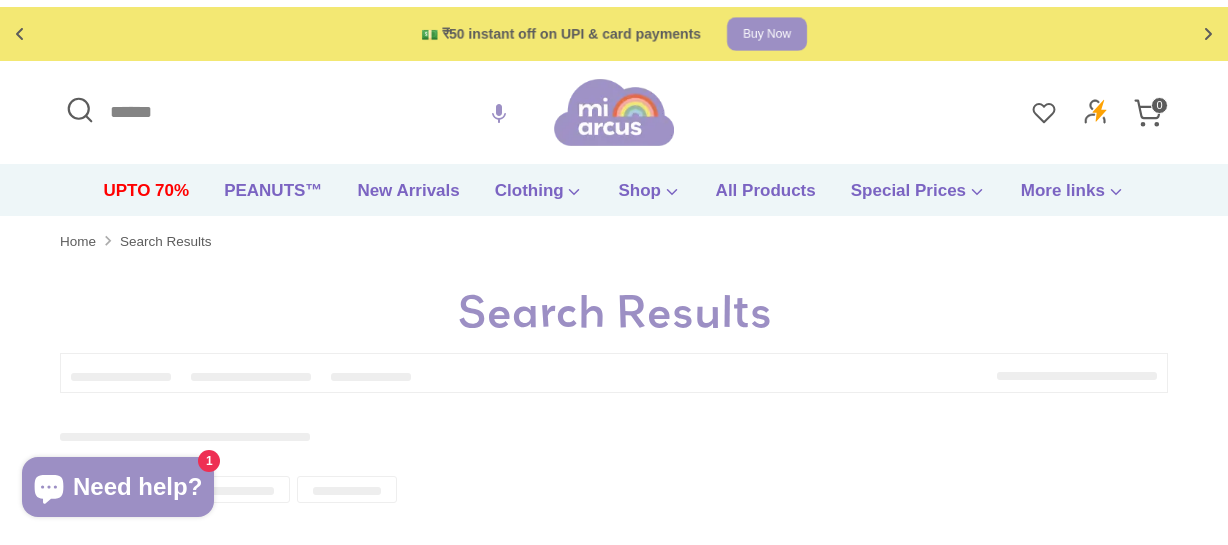 scroll, scrollTop: 0, scrollLeft: 0, axis: both 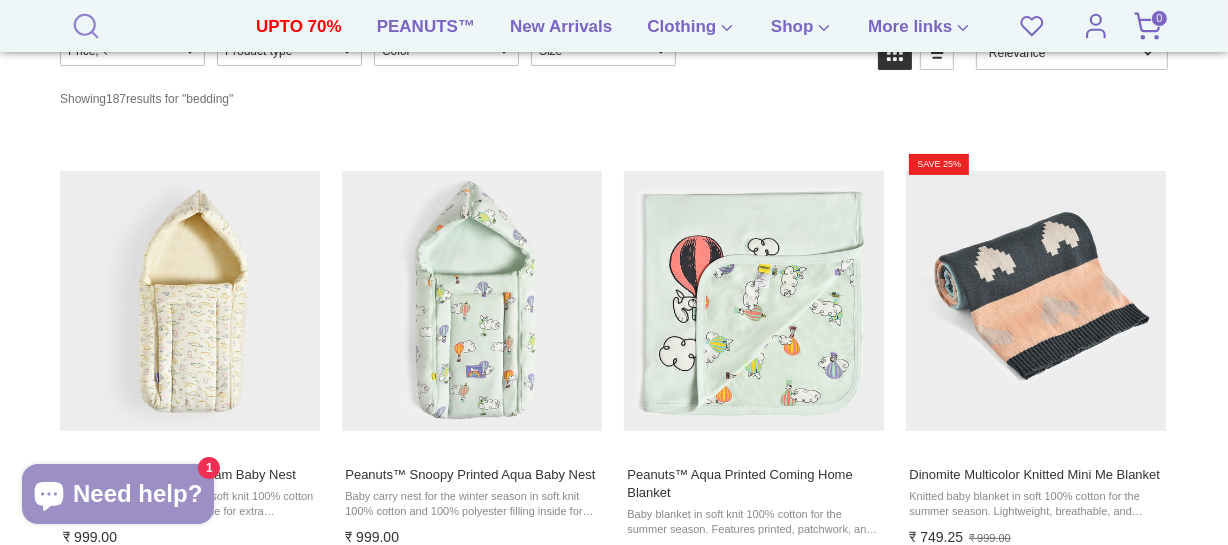 click 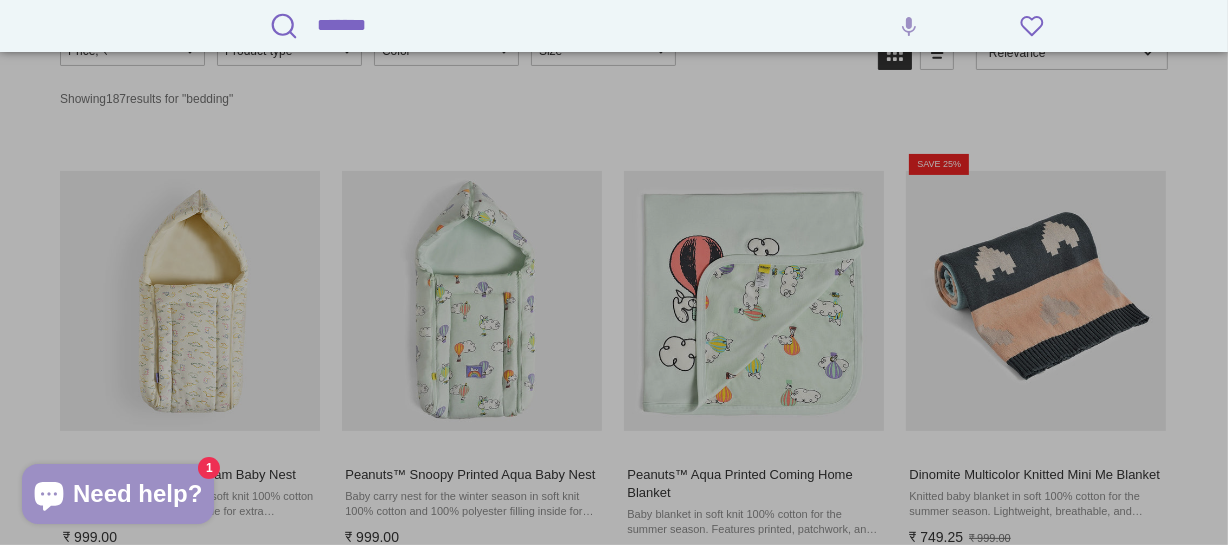 click on "*******" at bounding box center [633, 25] 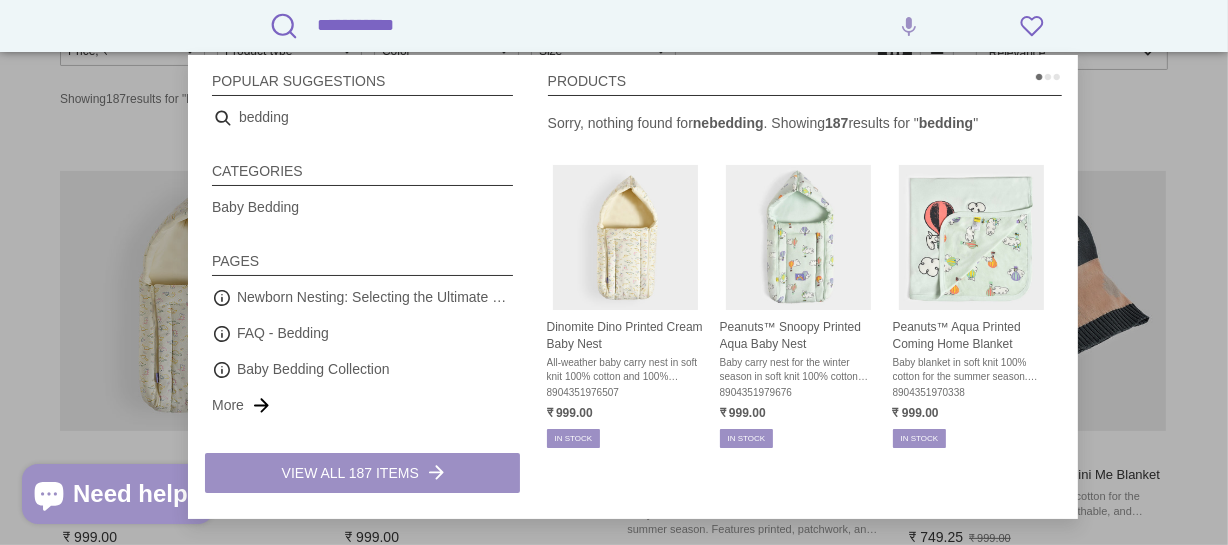 type on "*******" 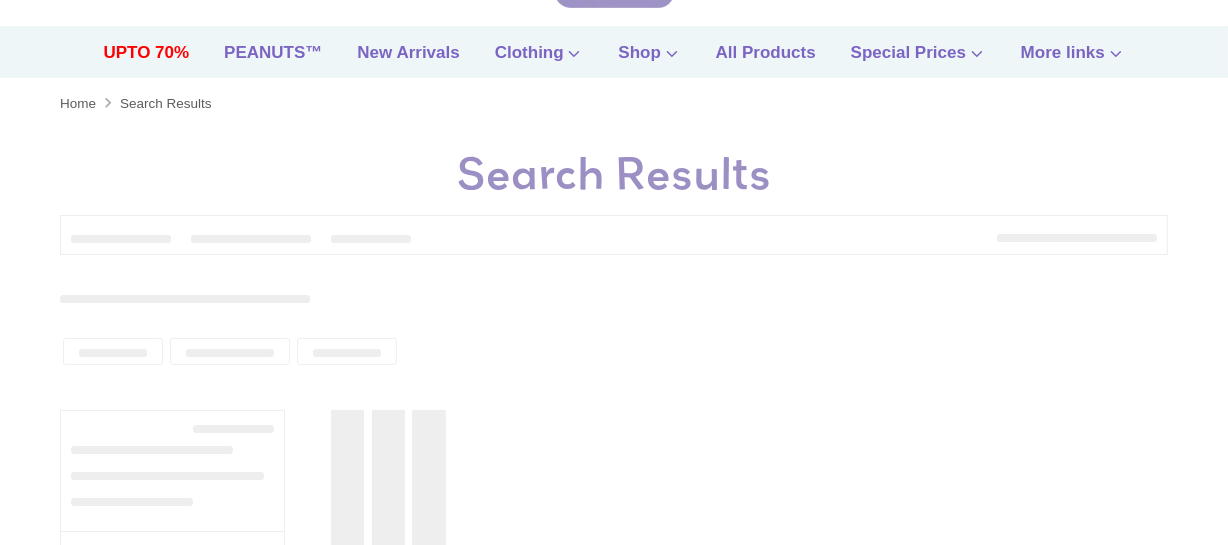 scroll, scrollTop: 0, scrollLeft: 0, axis: both 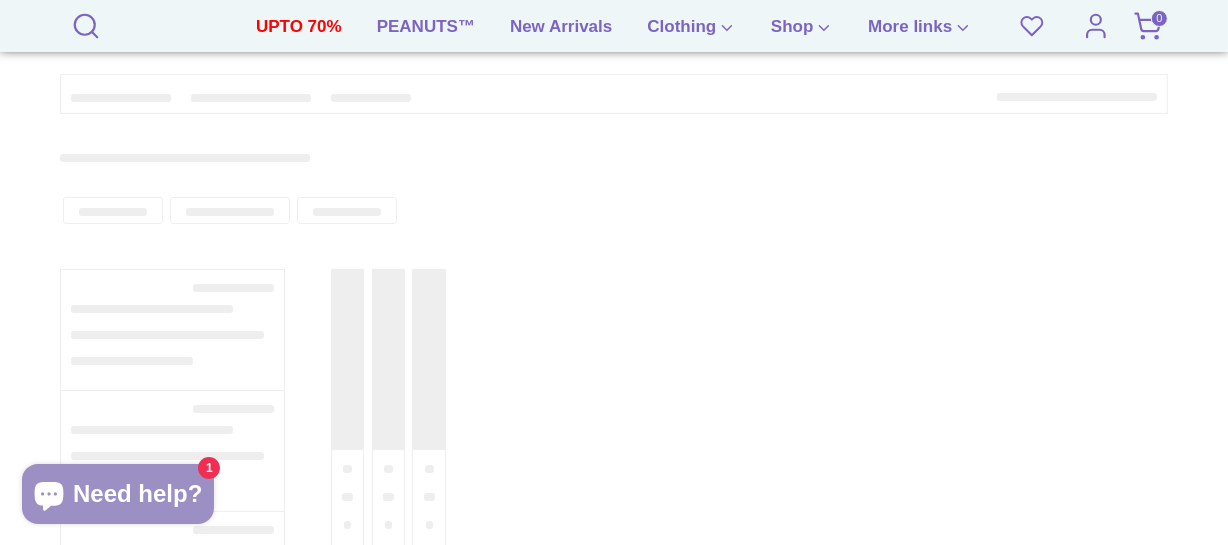 type on "*******" 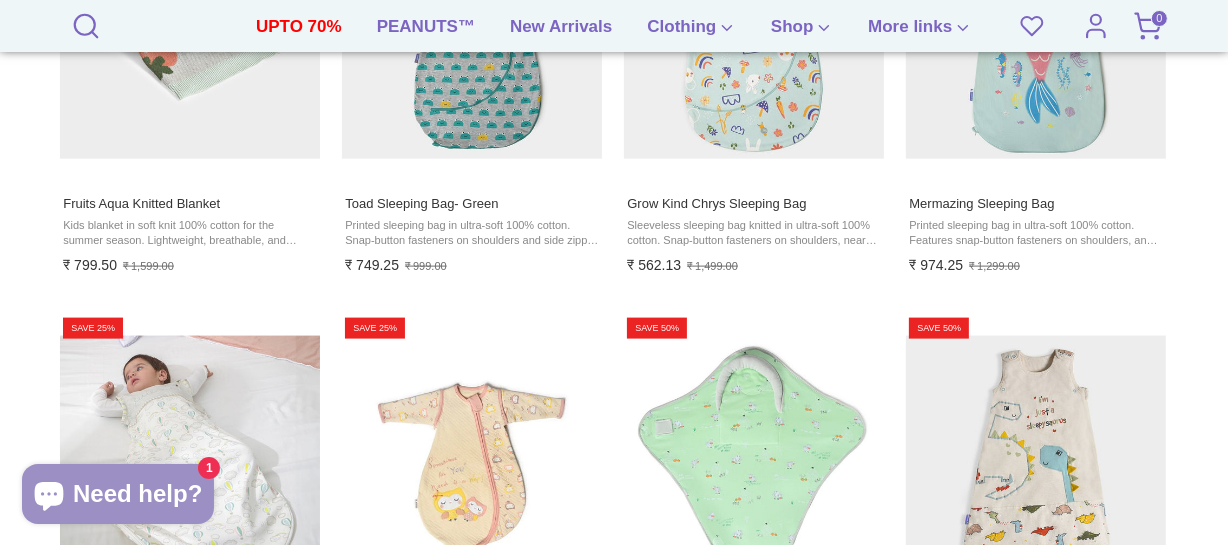 scroll, scrollTop: 2182, scrollLeft: 0, axis: vertical 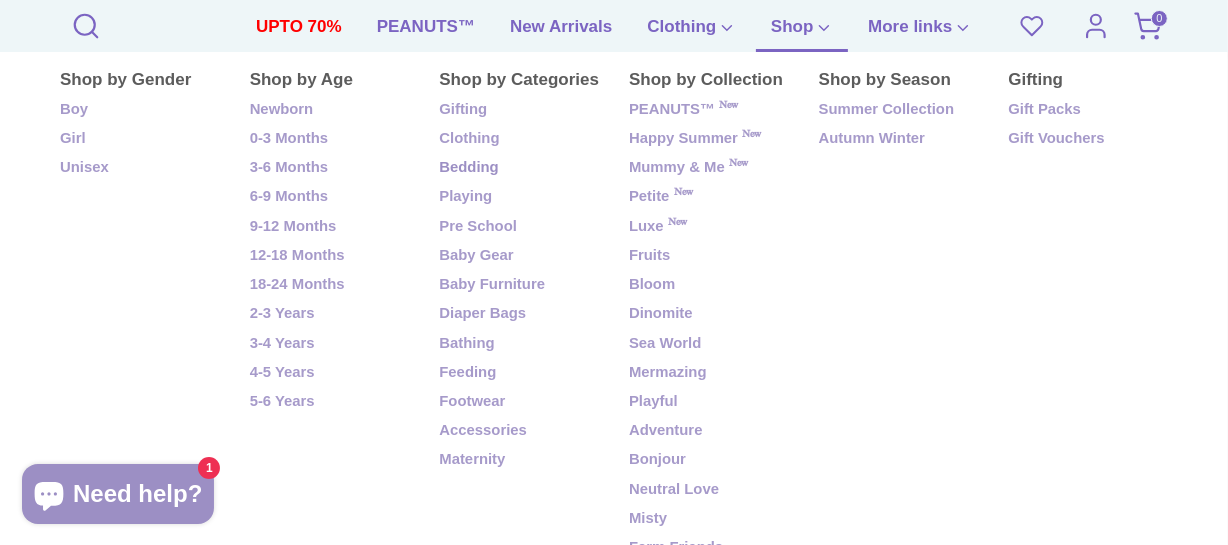 click on "Bedding" at bounding box center (519, 168) 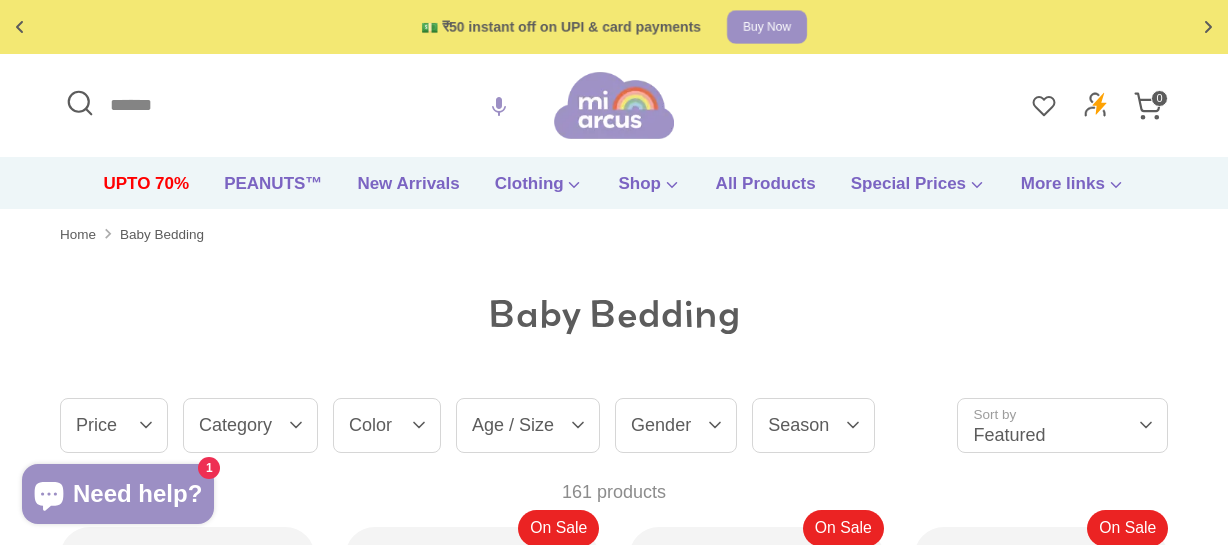 scroll, scrollTop: 244, scrollLeft: 0, axis: vertical 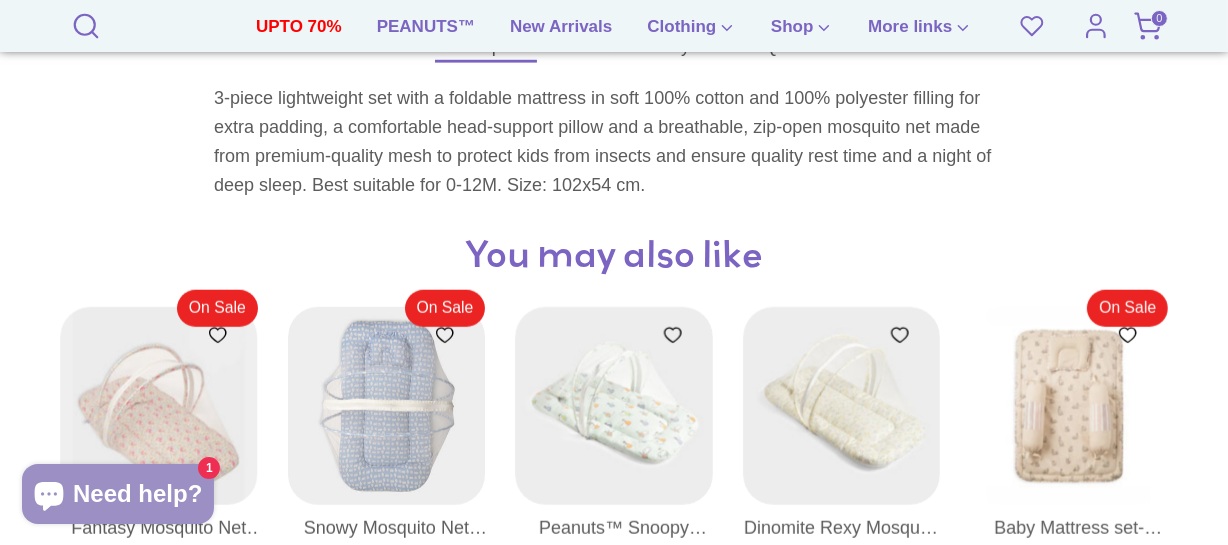 click at bounding box center [387, 406] 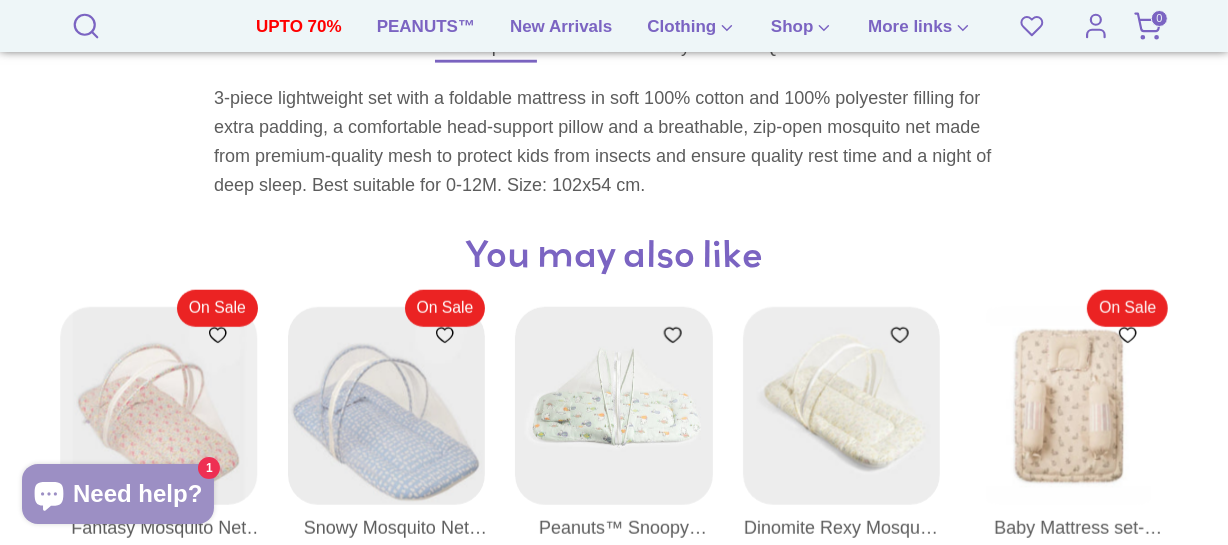 scroll, scrollTop: 1637, scrollLeft: 0, axis: vertical 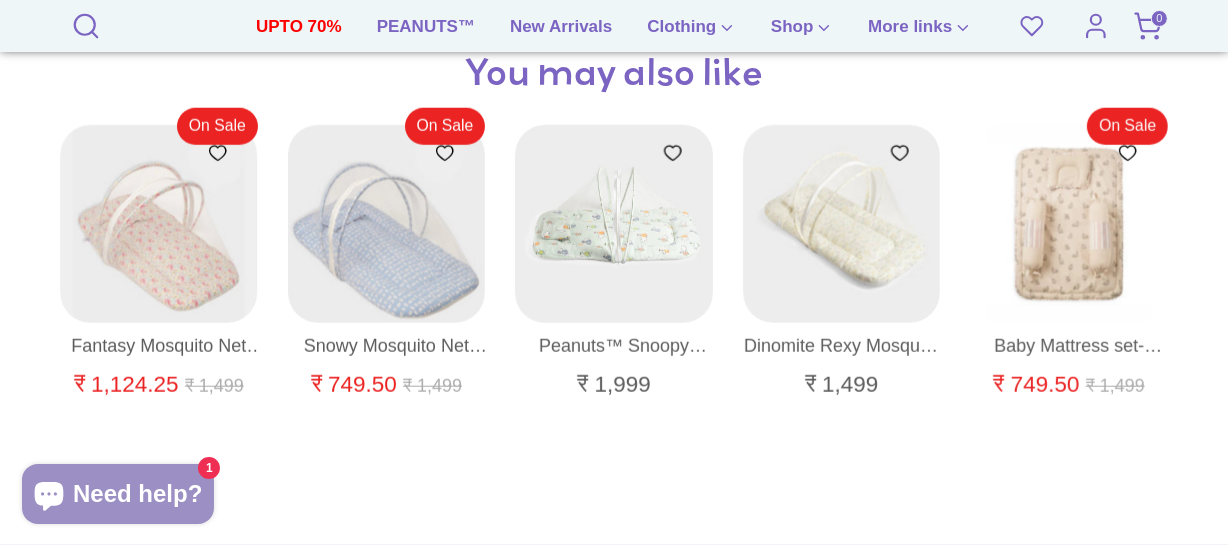 click at bounding box center (614, 224) 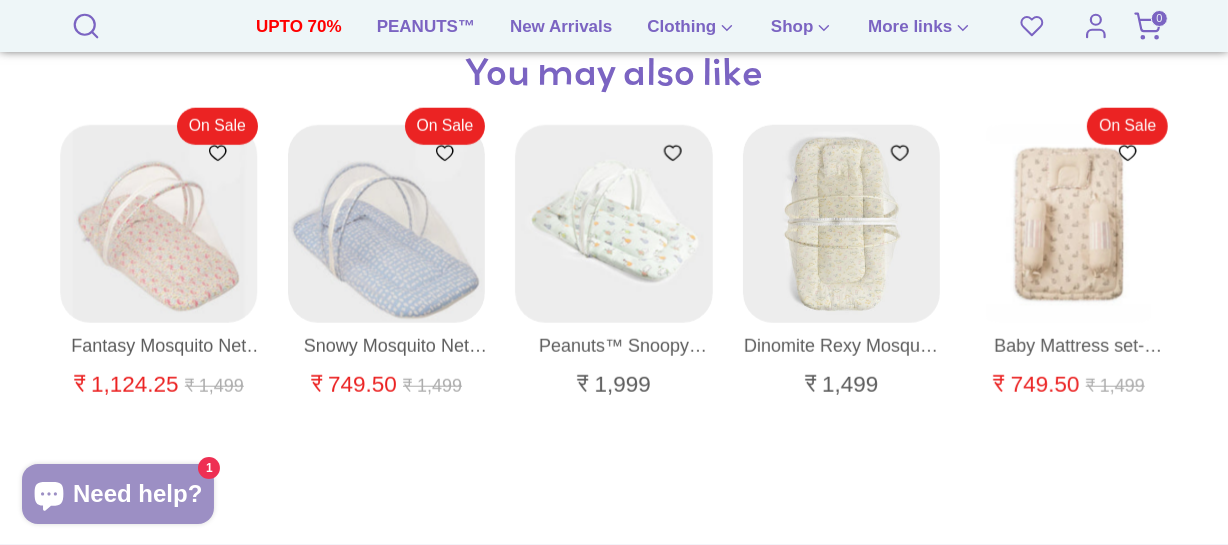 click at bounding box center [842, 224] 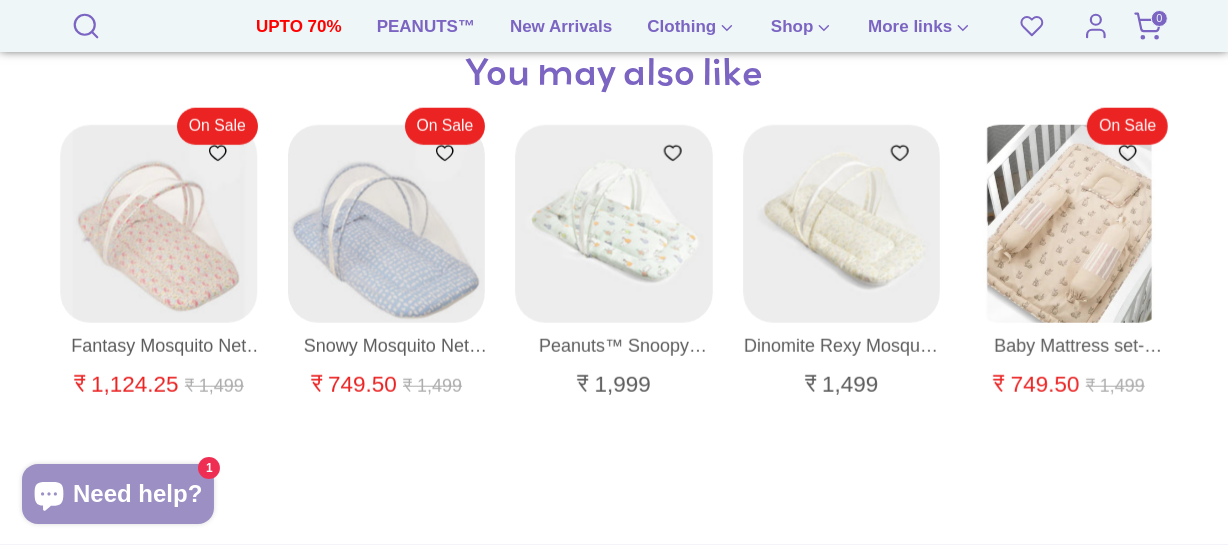 click at bounding box center (1069, 224) 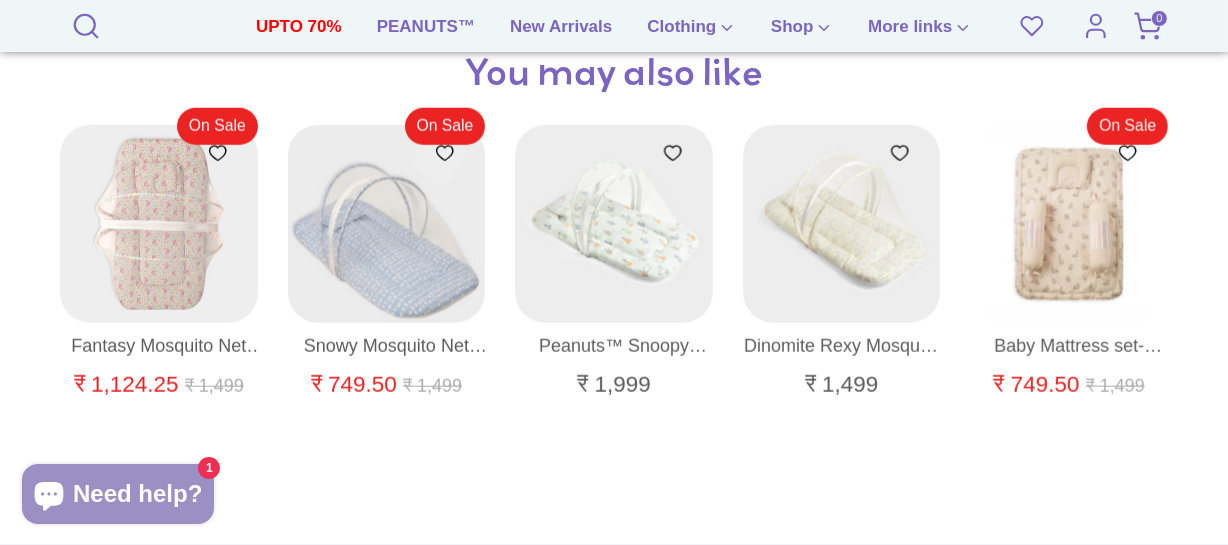click at bounding box center (159, 224) 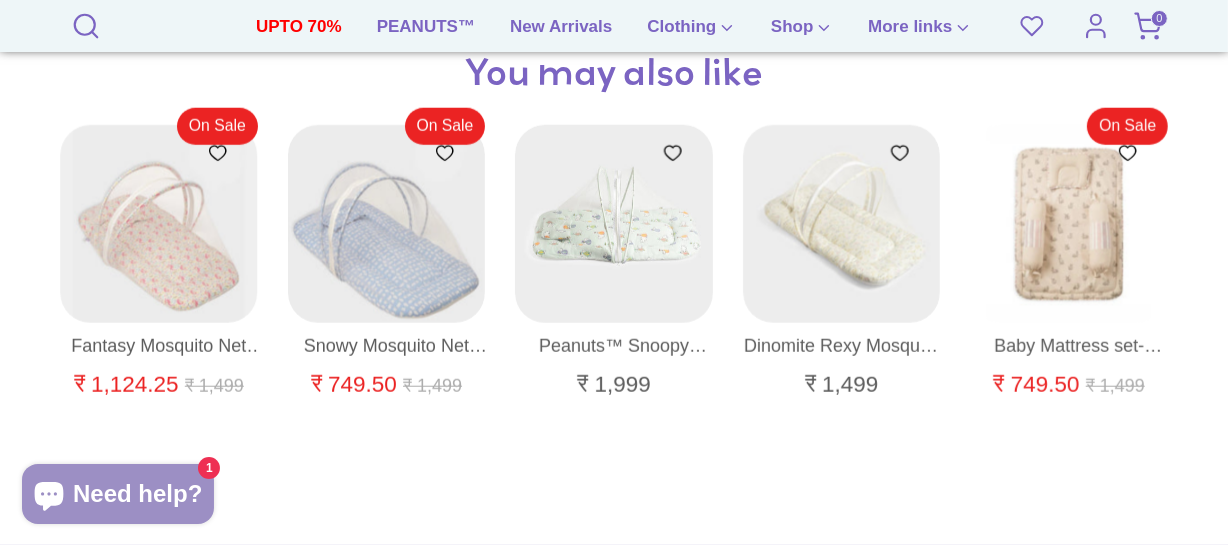 click at bounding box center [614, 224] 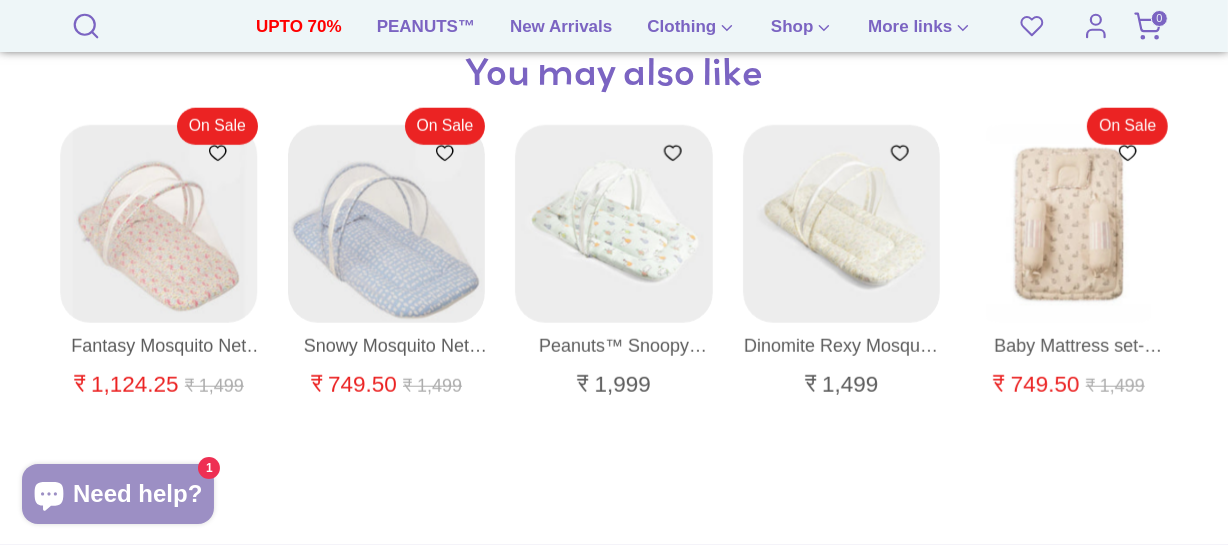 click on "Peanuts™ Snoopy Foam Mosquito Net Mattress Green" at bounding box center [614, 346] 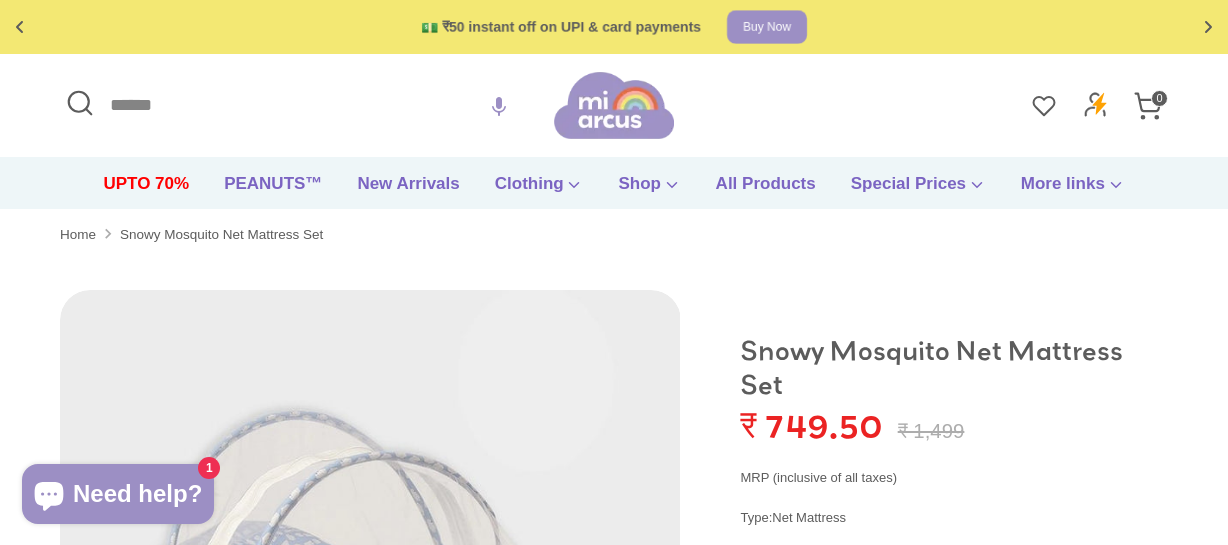 scroll, scrollTop: 90, scrollLeft: 0, axis: vertical 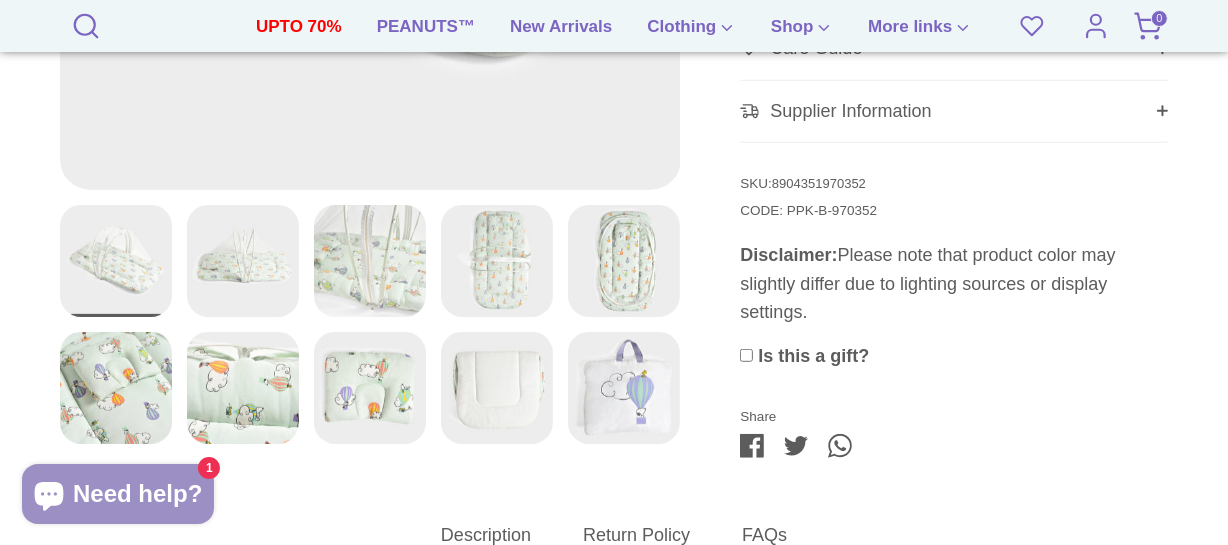 click at bounding box center [370, 260] 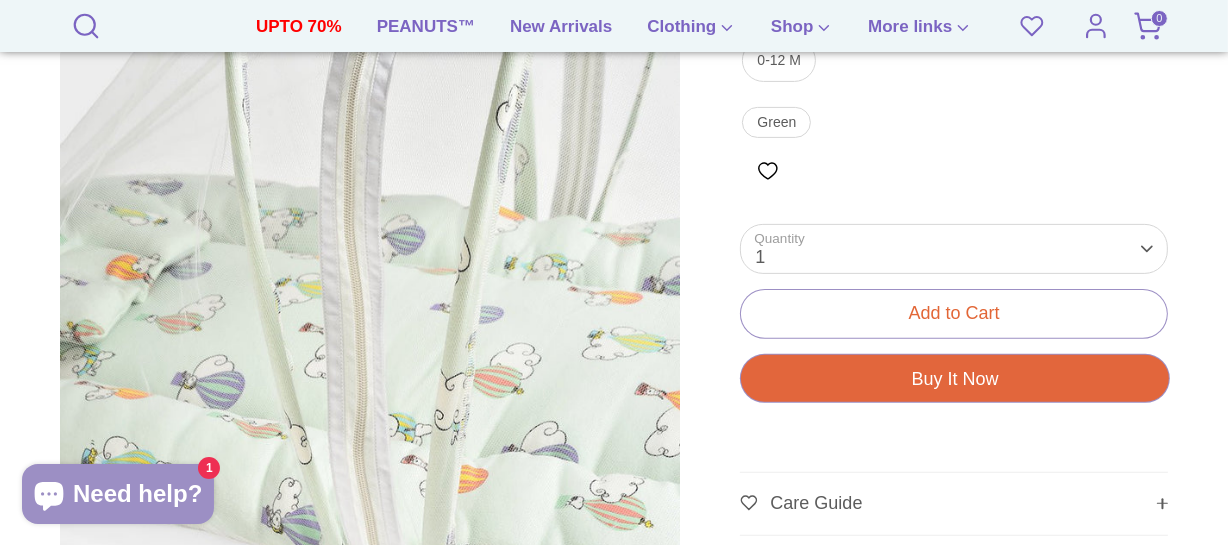 scroll, scrollTop: 275, scrollLeft: 0, axis: vertical 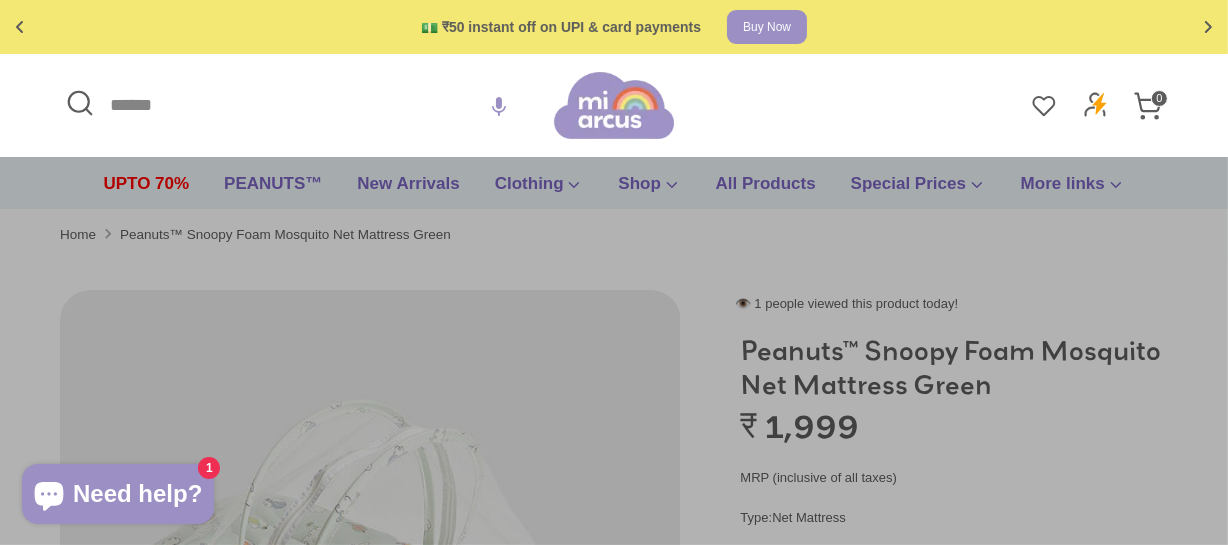 click on "Search" at bounding box center [307, 105] 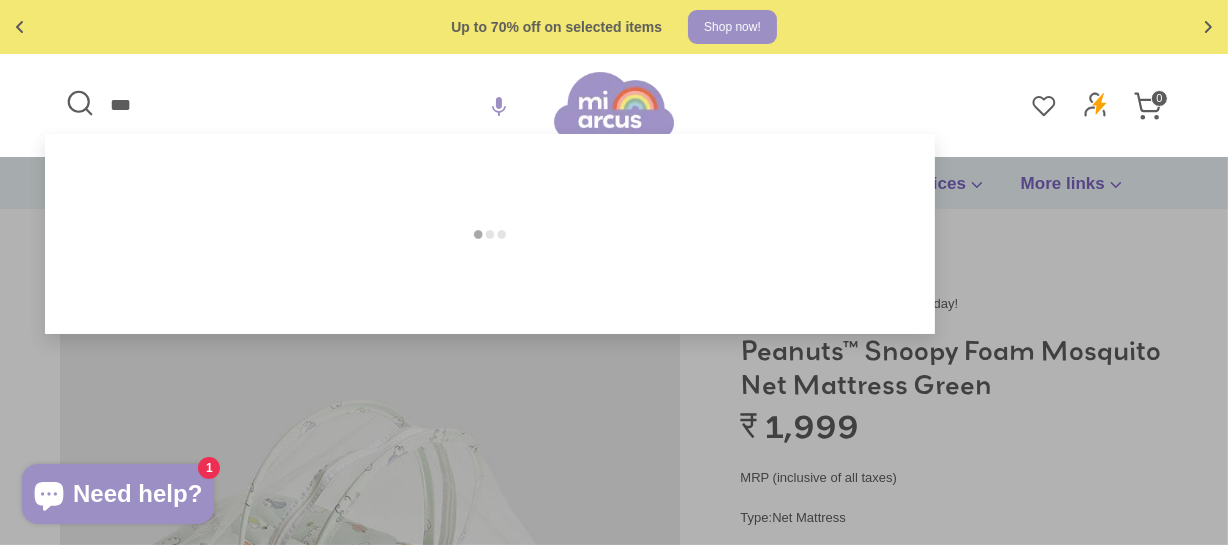 type on "***" 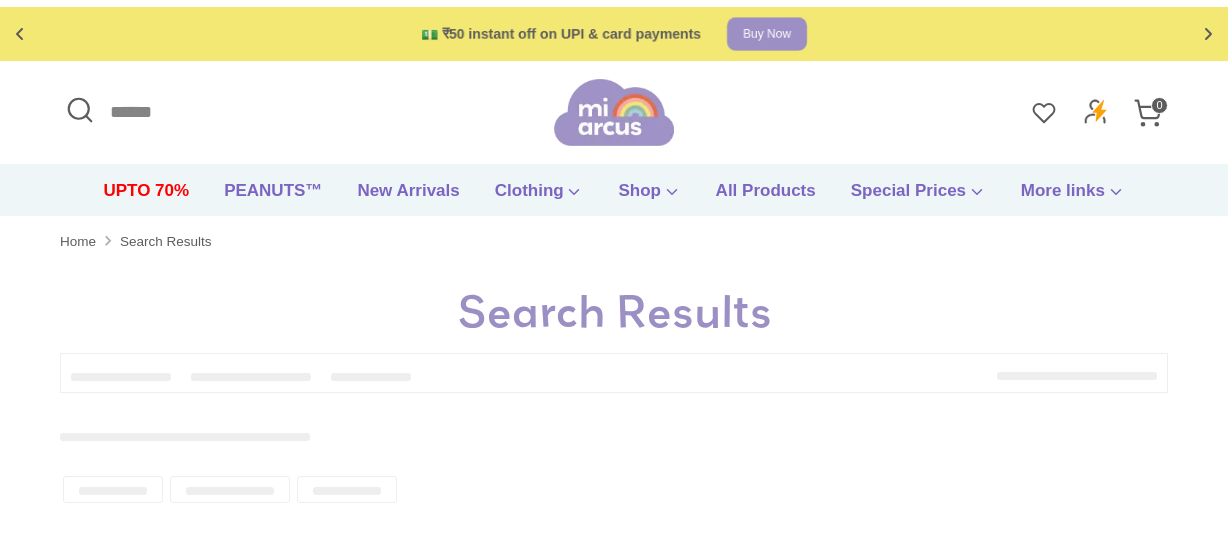 scroll, scrollTop: 0, scrollLeft: 0, axis: both 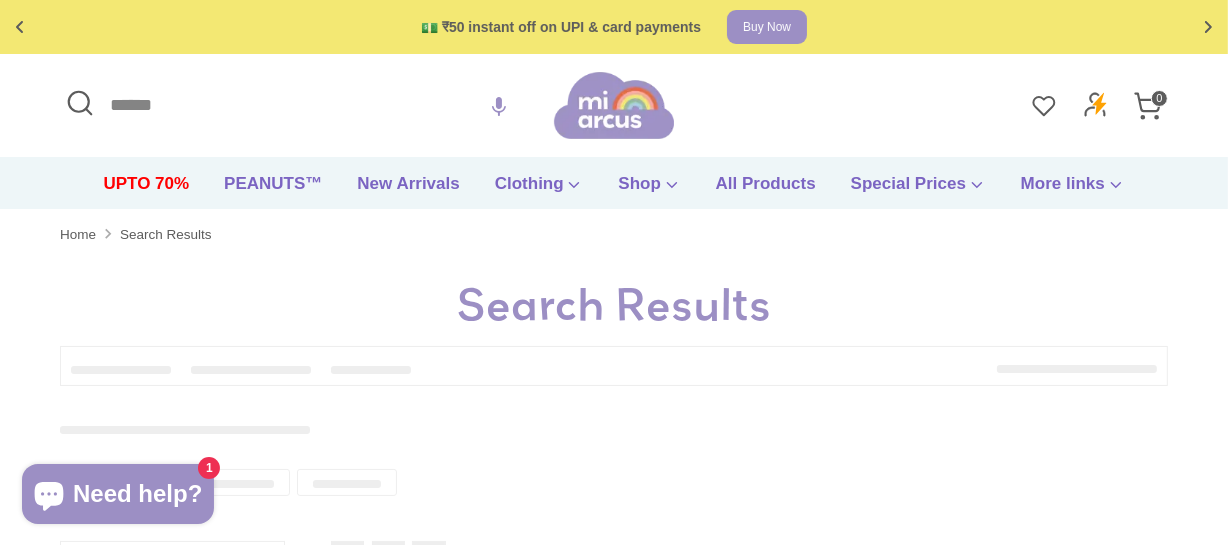 type on "***" 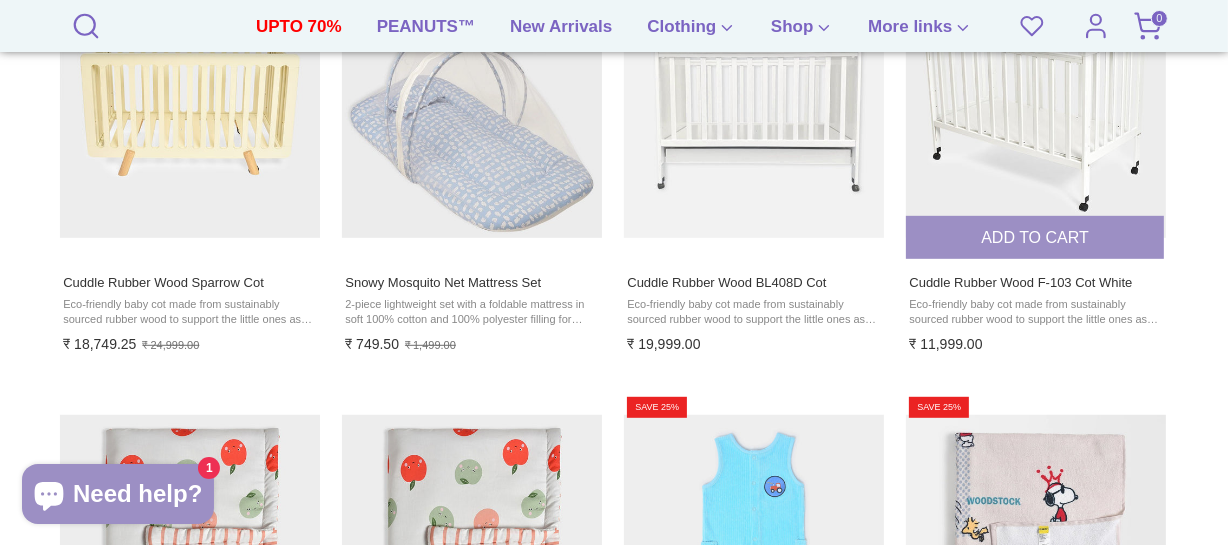 scroll, scrollTop: 1000, scrollLeft: 0, axis: vertical 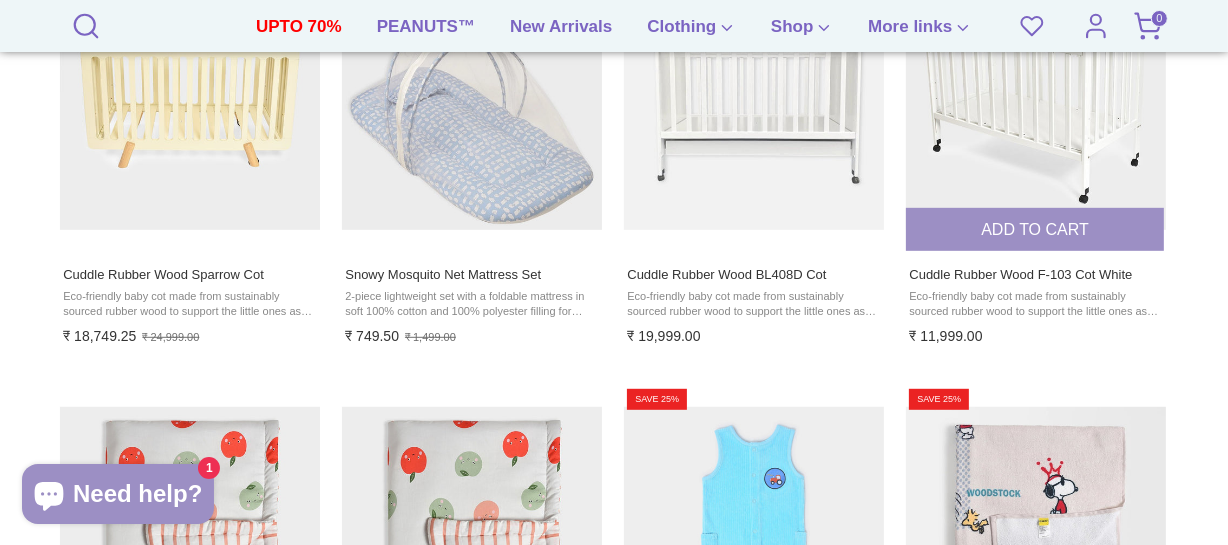 click at bounding box center (1035, 100) 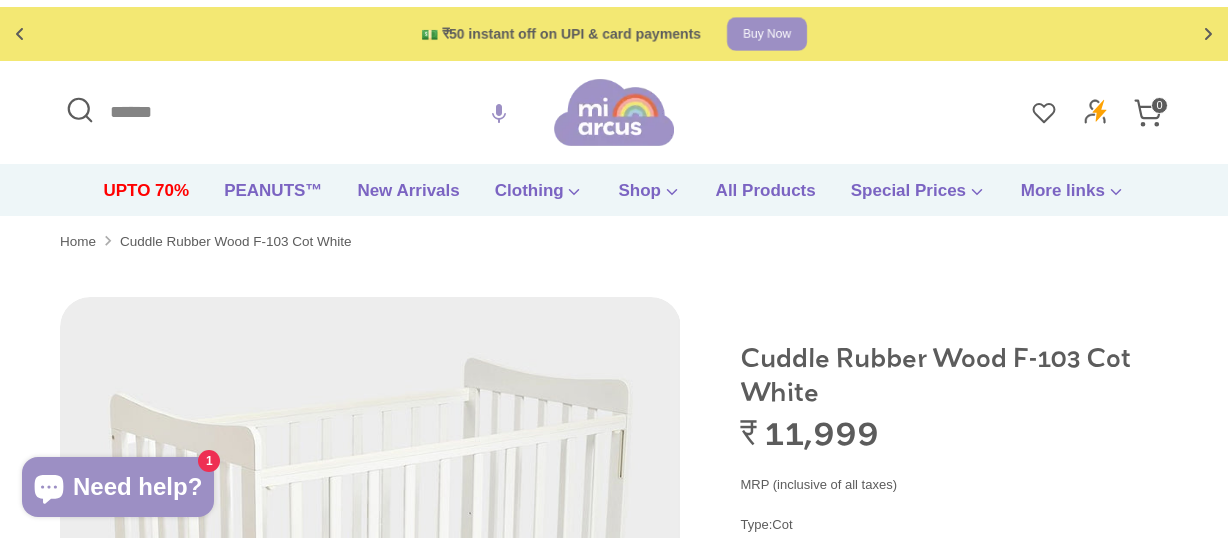 scroll, scrollTop: 0, scrollLeft: 0, axis: both 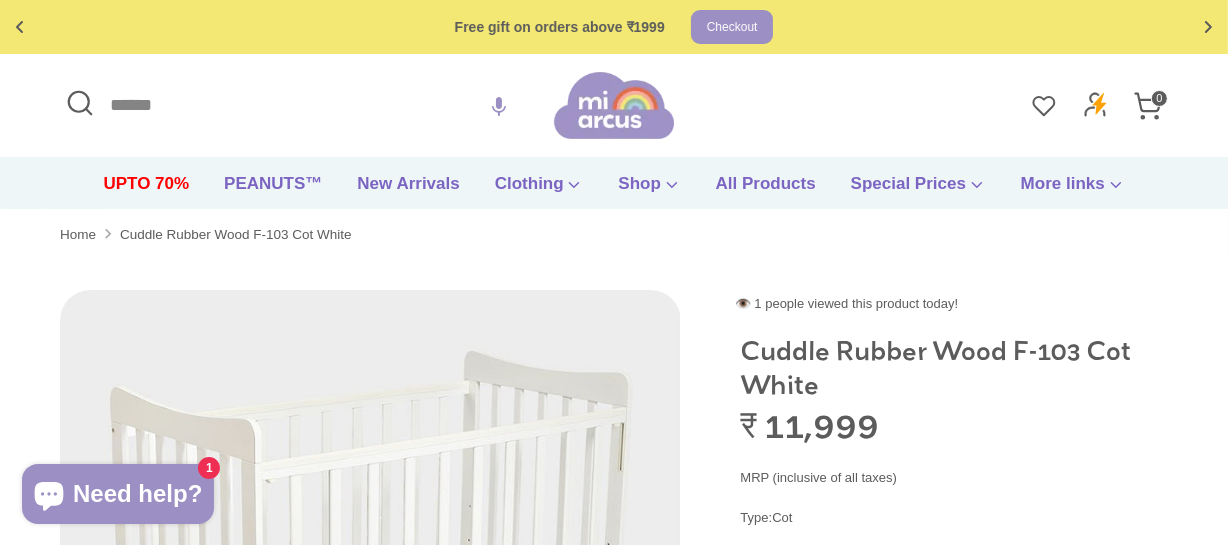 click on "Search" at bounding box center (307, 105) 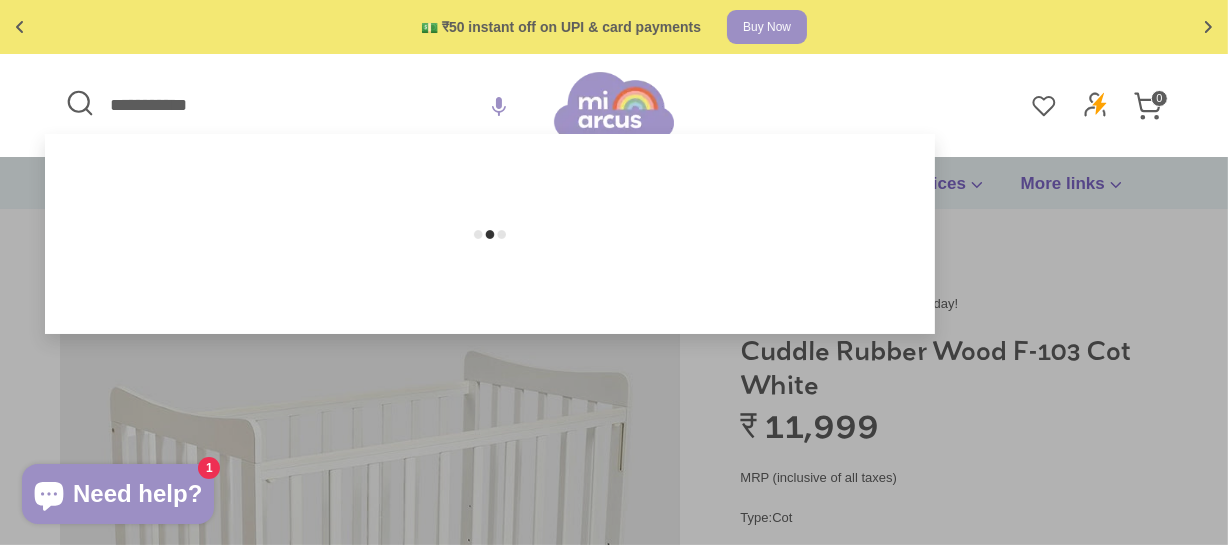 type on "**********" 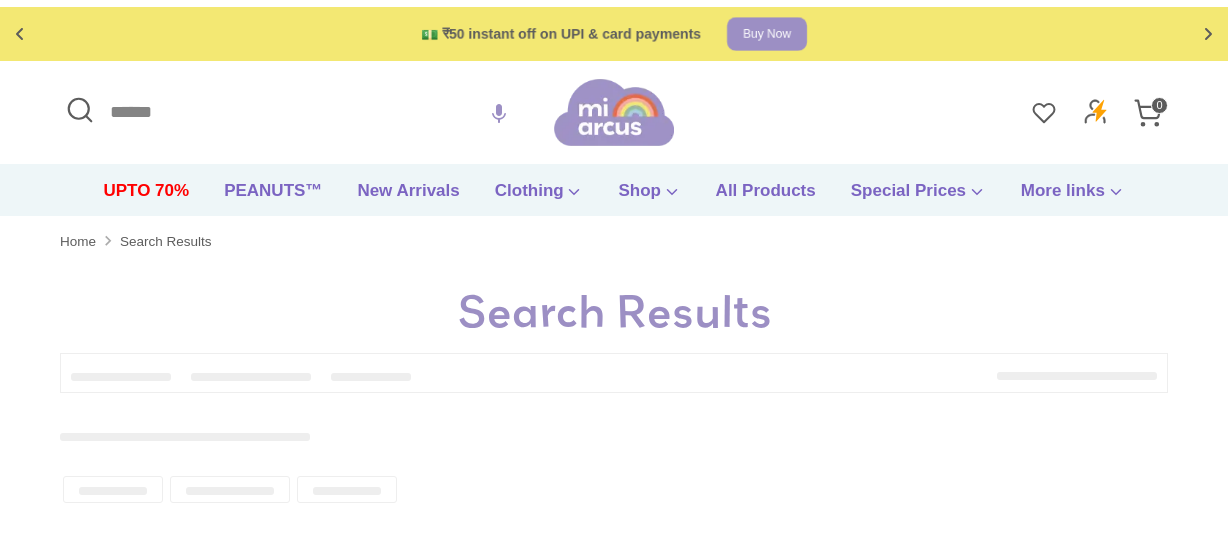 scroll, scrollTop: 0, scrollLeft: 0, axis: both 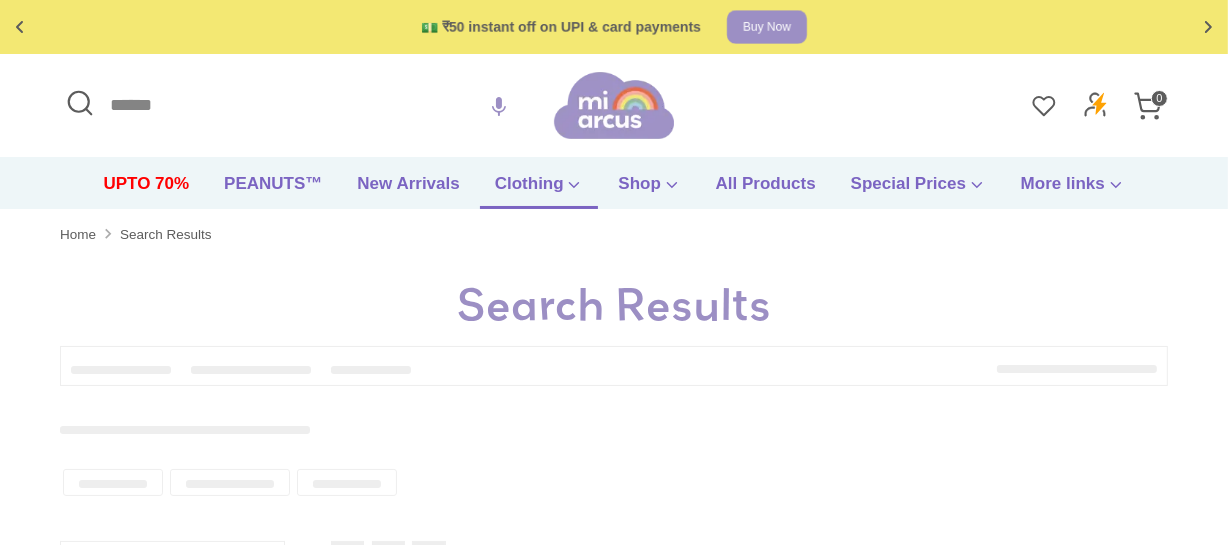 type on "**********" 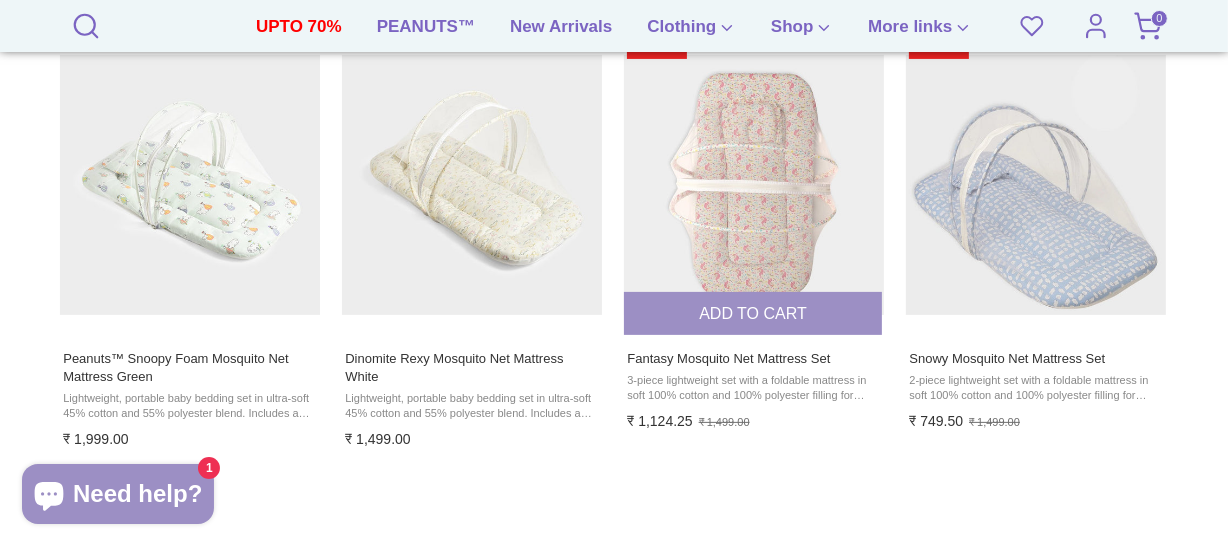 scroll, scrollTop: 454, scrollLeft: 0, axis: vertical 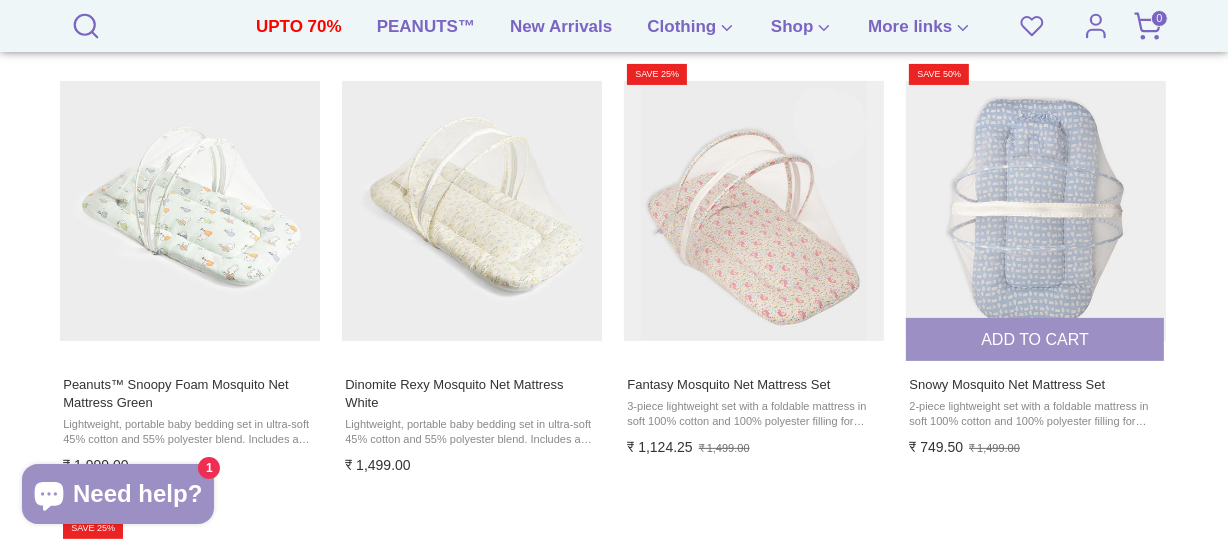 click at bounding box center (1035, 210) 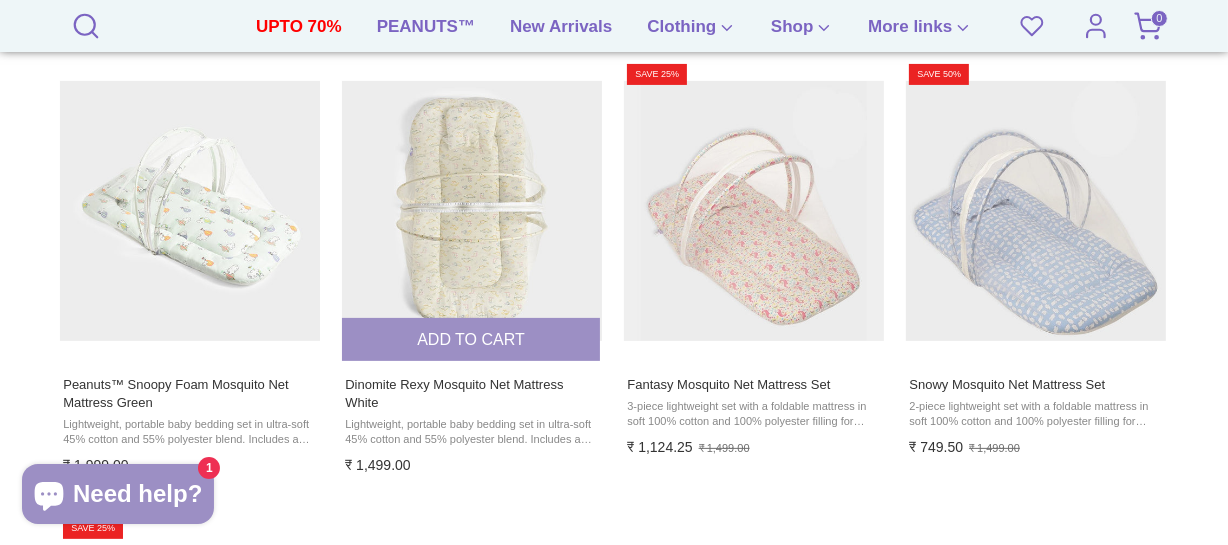 click at bounding box center (471, 210) 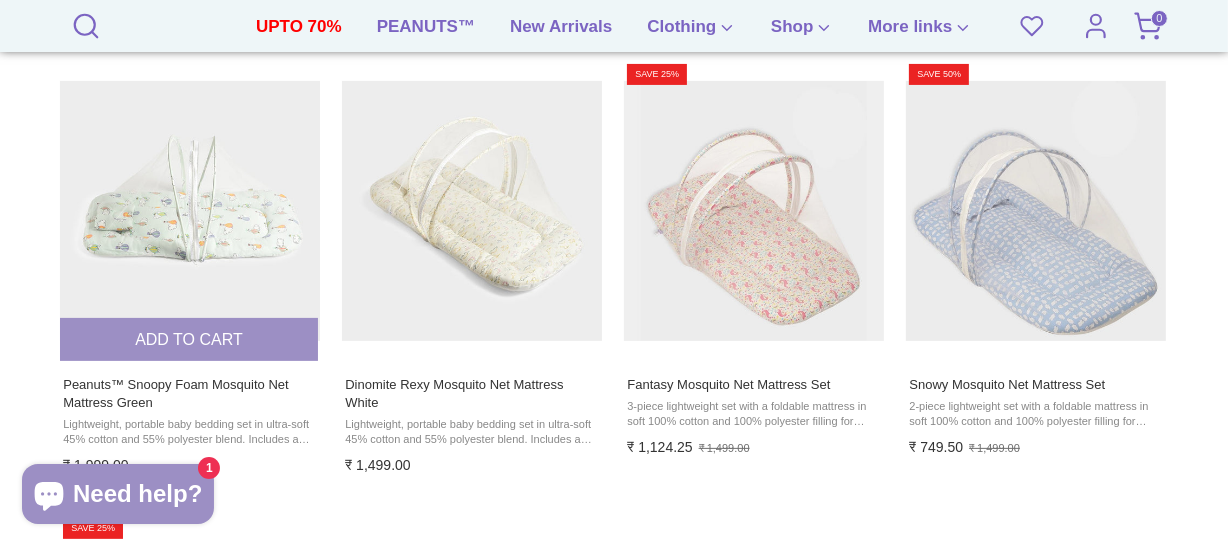 click at bounding box center [189, 210] 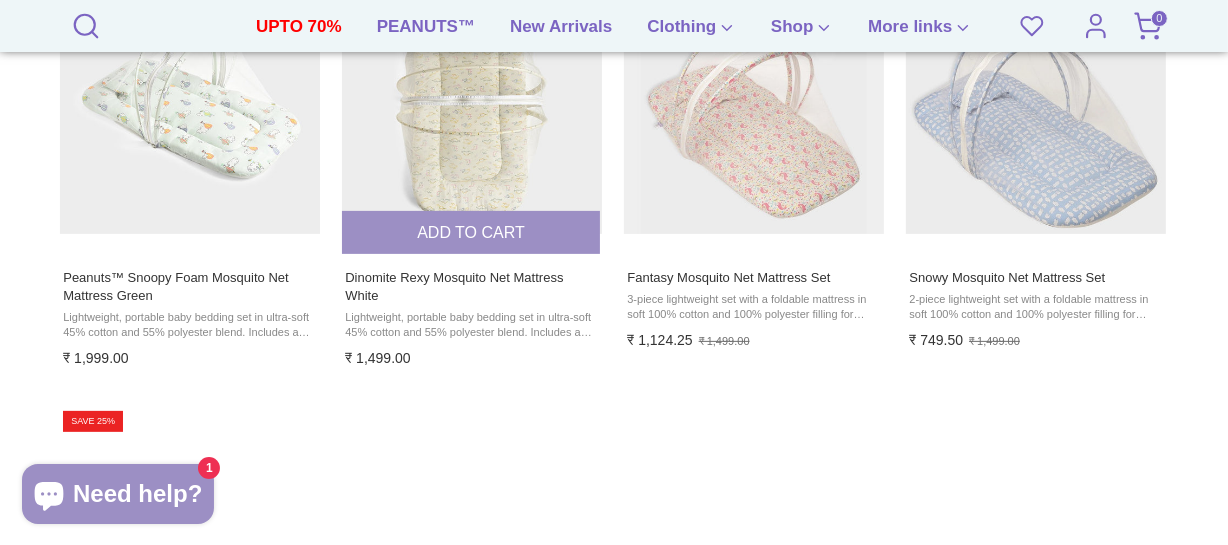 scroll, scrollTop: 727, scrollLeft: 0, axis: vertical 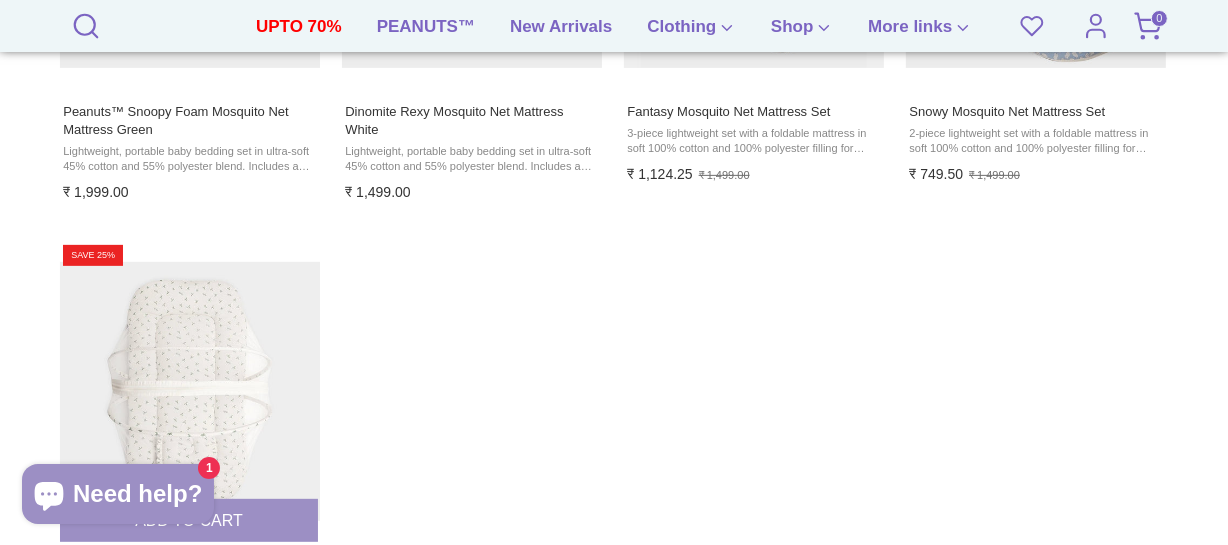 click at bounding box center (189, 391) 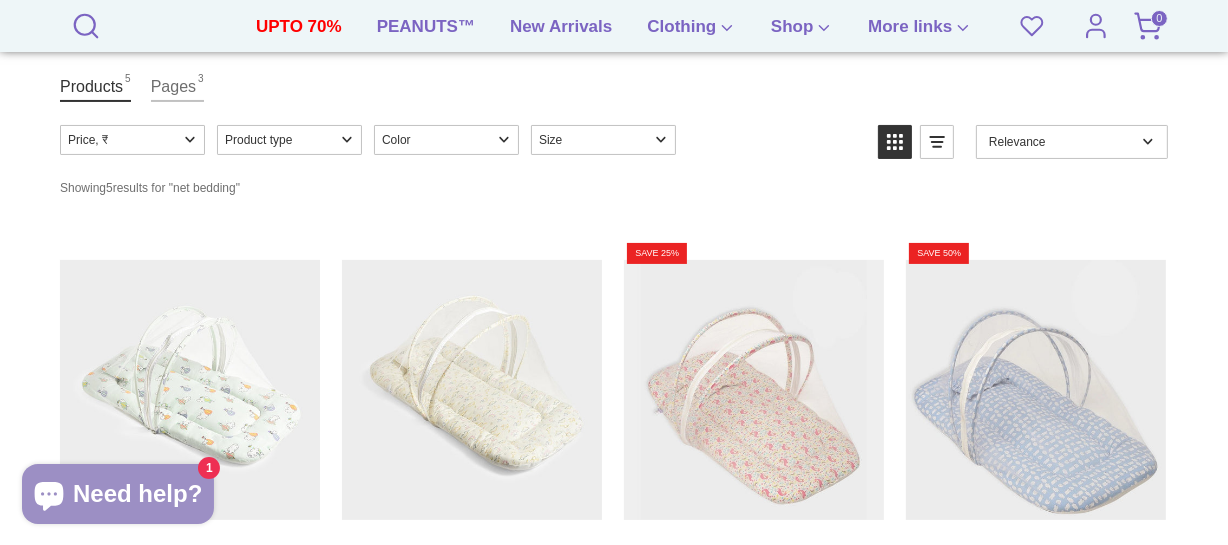 scroll, scrollTop: 273, scrollLeft: 0, axis: vertical 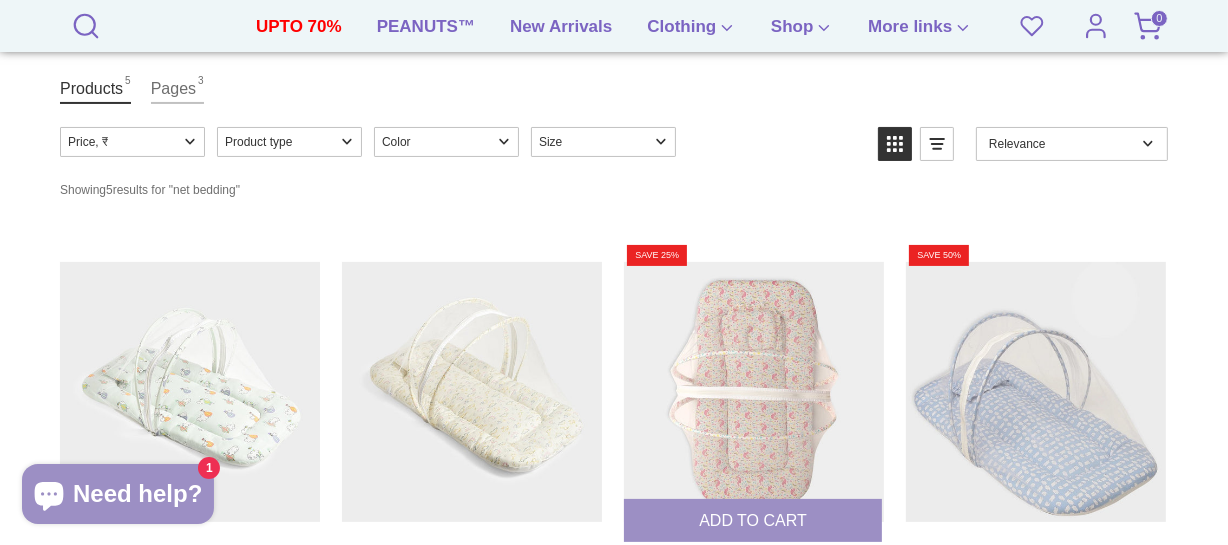 click at bounding box center [753, 391] 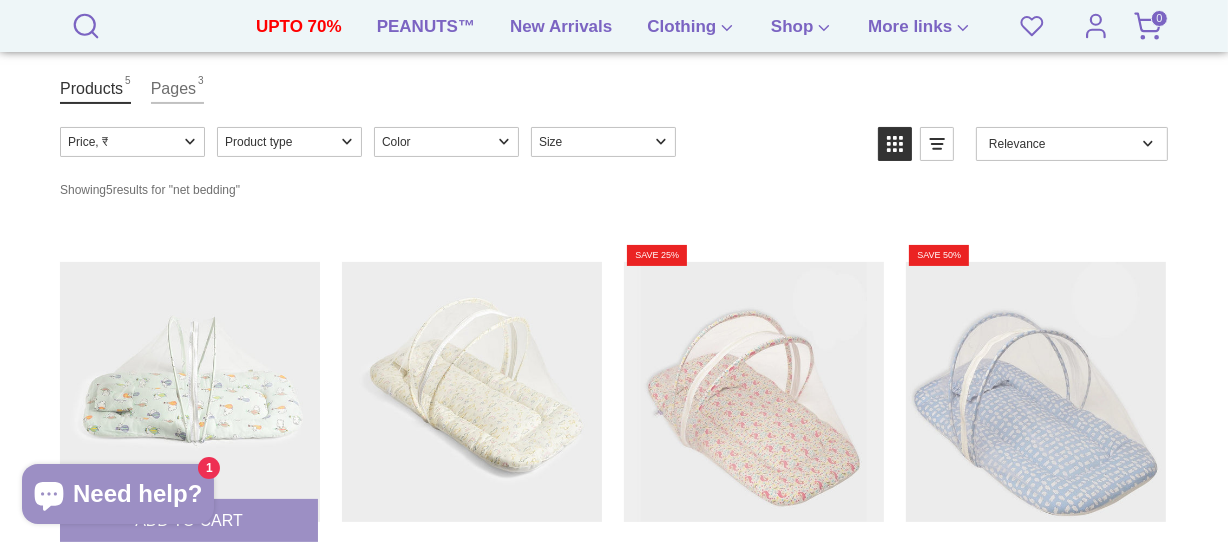 click at bounding box center [189, 391] 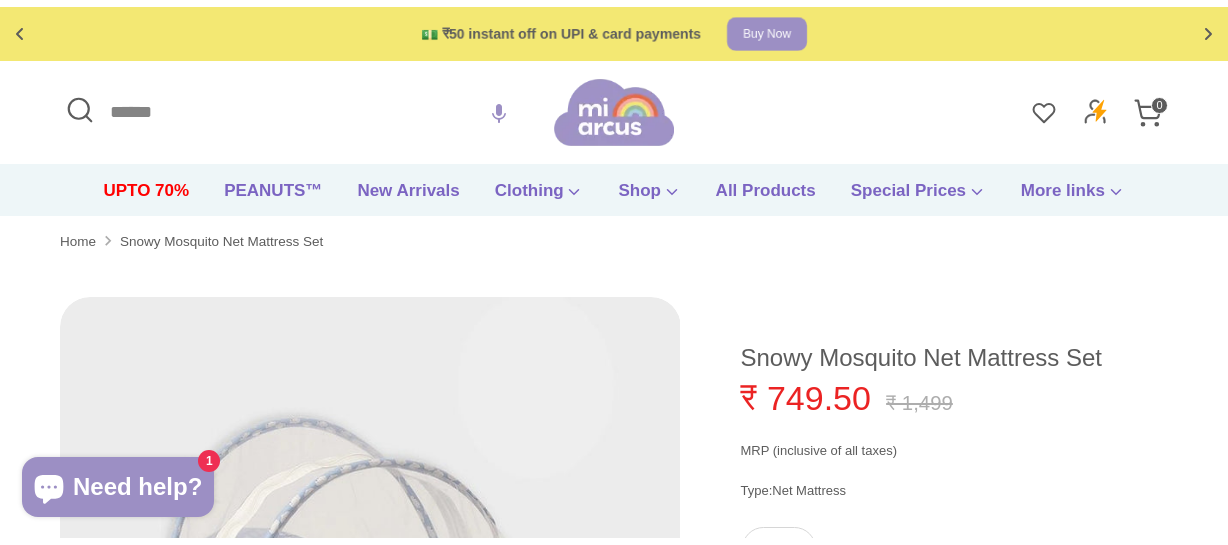 scroll, scrollTop: 0, scrollLeft: 0, axis: both 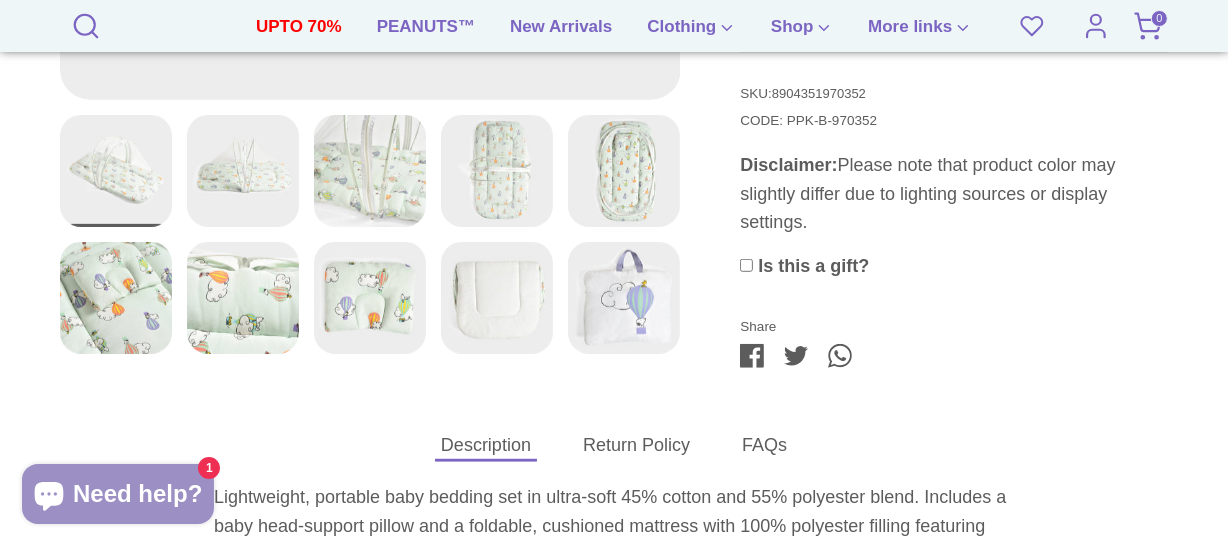 click at bounding box center (243, 170) 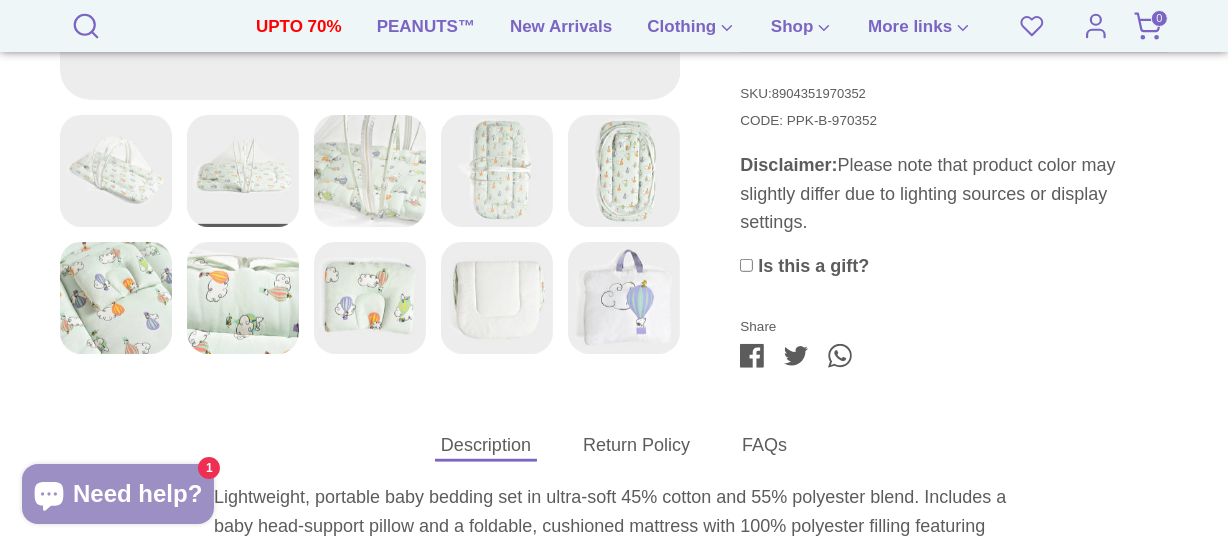 click at bounding box center (370, 170) 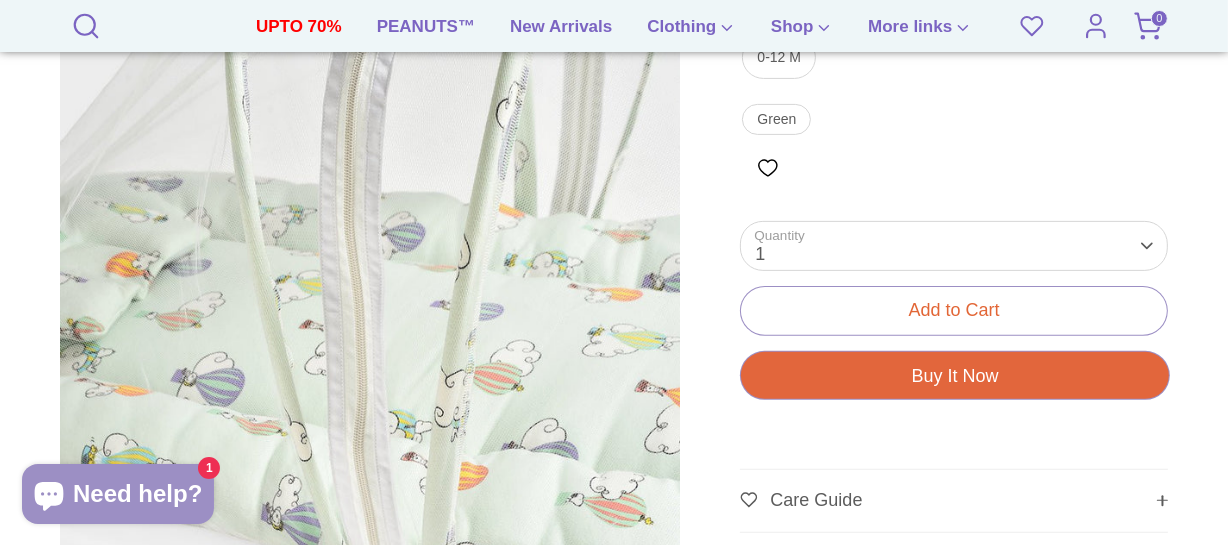 scroll, scrollTop: 545, scrollLeft: 0, axis: vertical 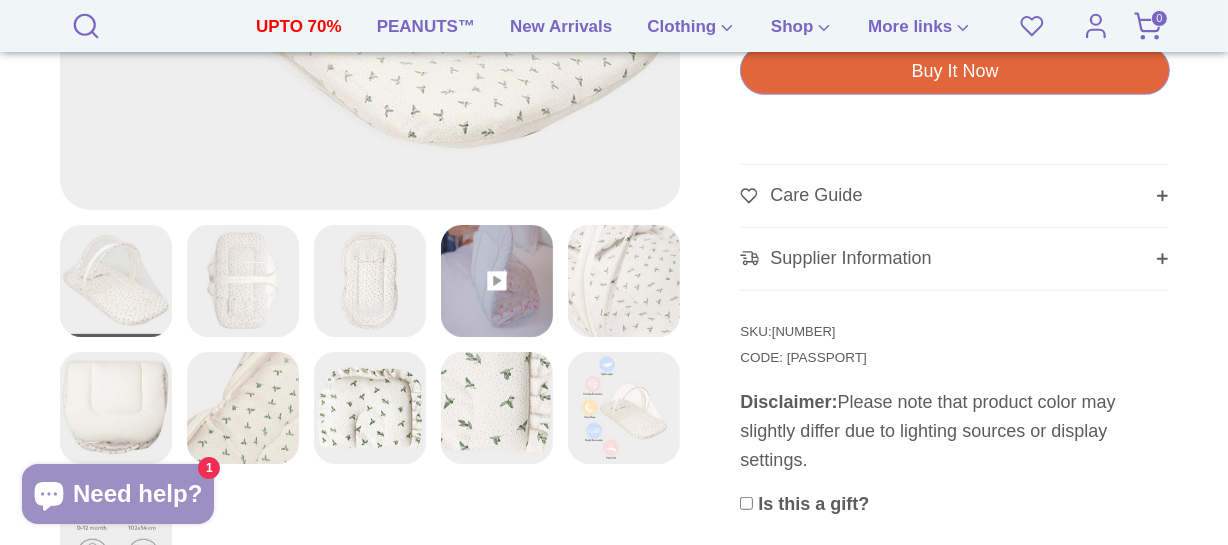 click at bounding box center (624, 281) 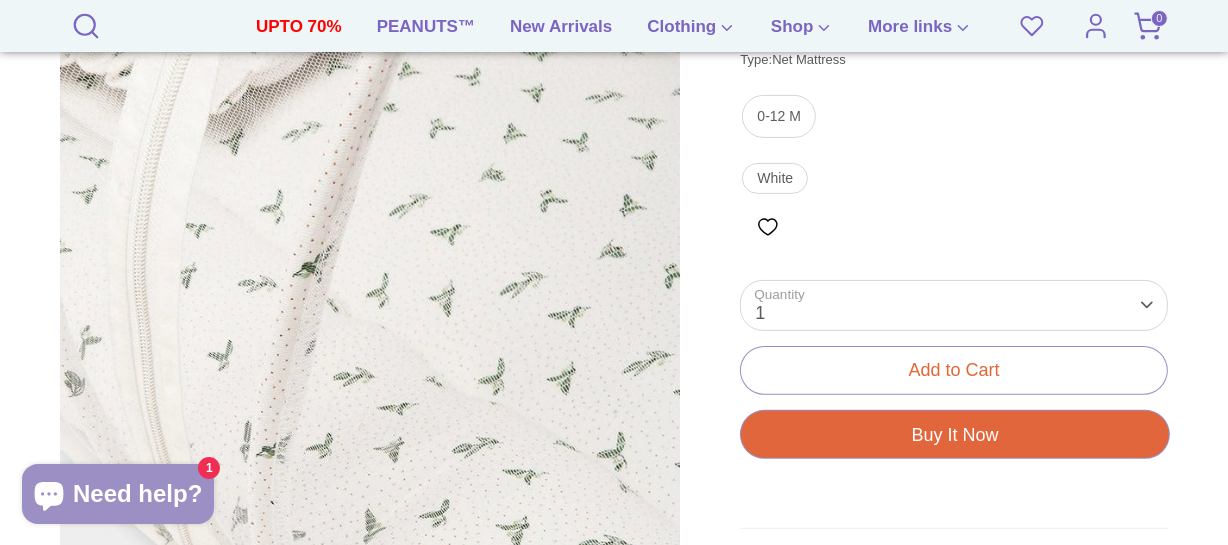 scroll, scrollTop: 364, scrollLeft: 0, axis: vertical 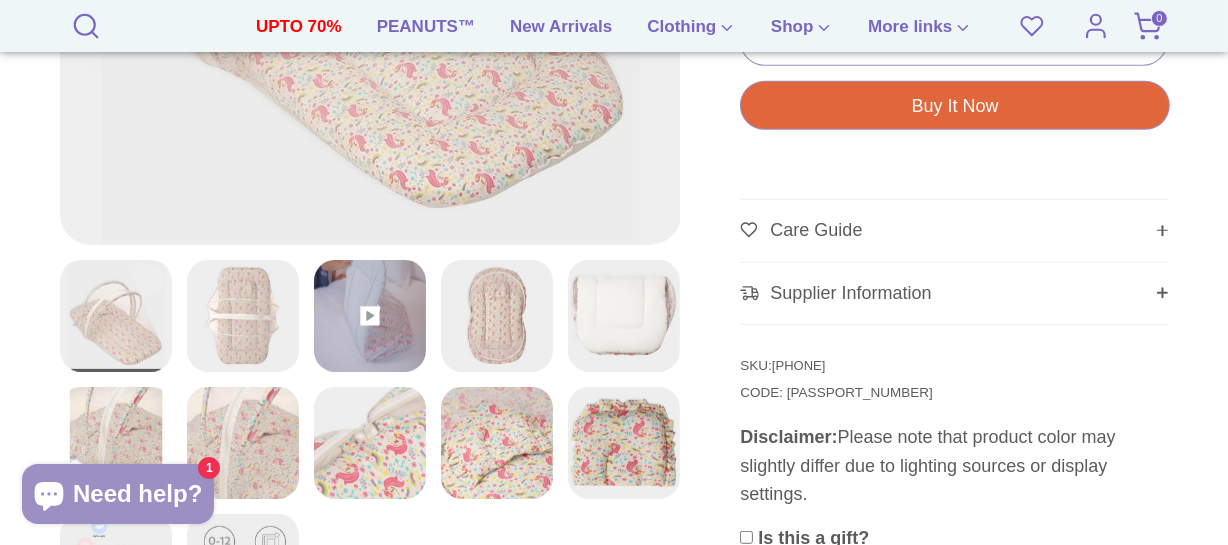 click at bounding box center (243, 442) 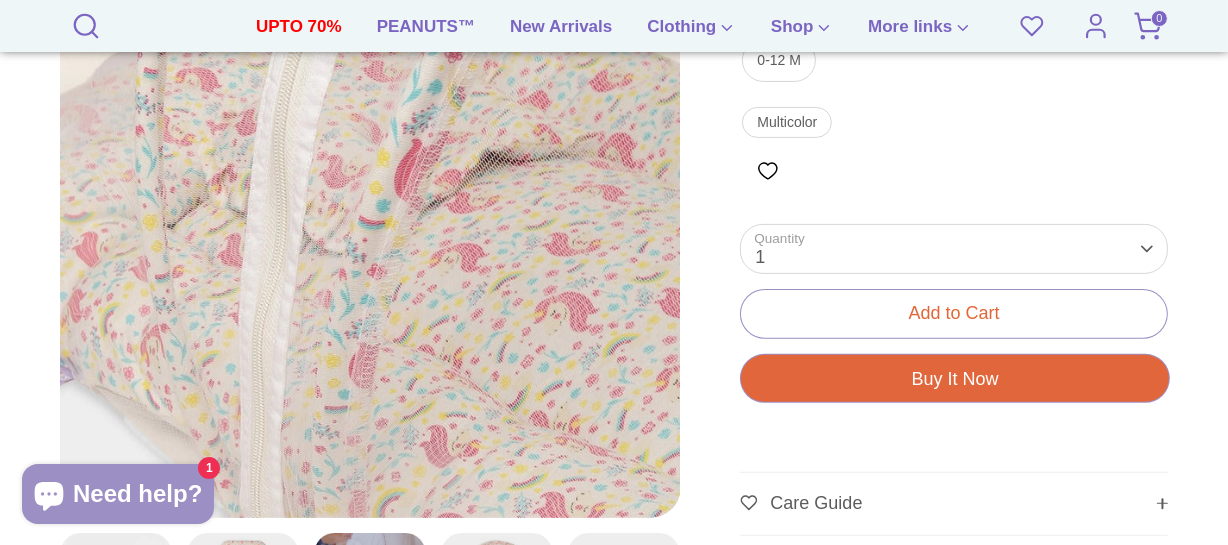scroll, scrollTop: 272, scrollLeft: 0, axis: vertical 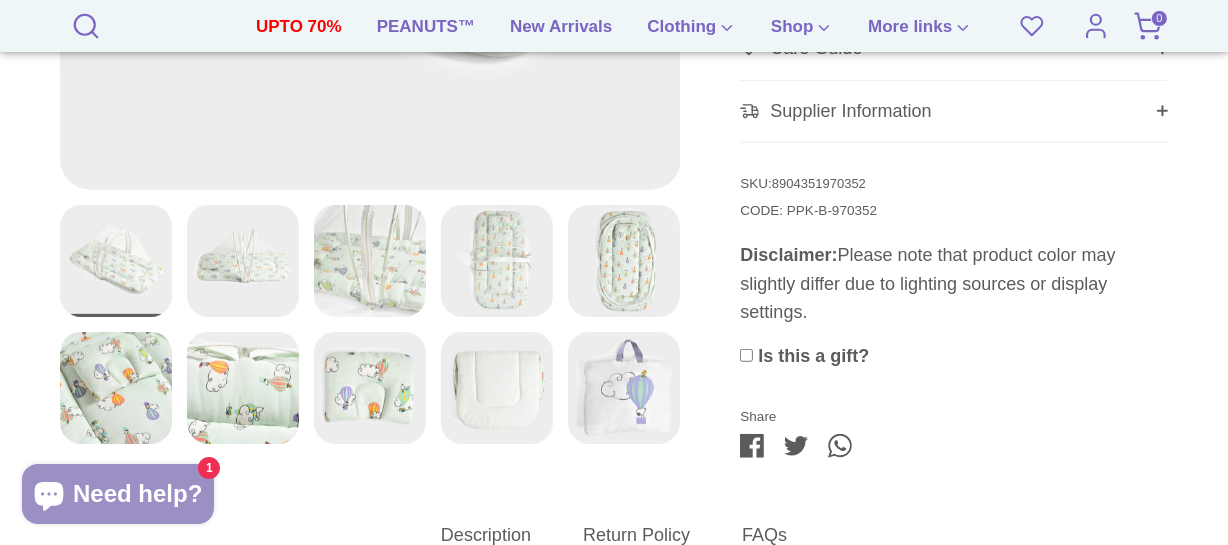 click at bounding box center [370, 260] 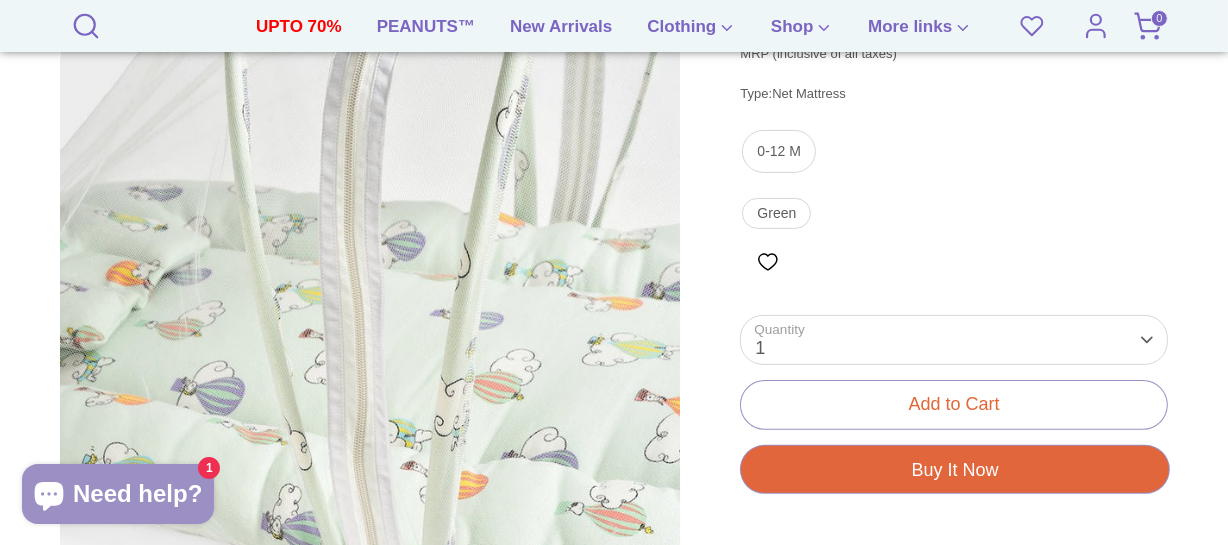 scroll, scrollTop: 636, scrollLeft: 0, axis: vertical 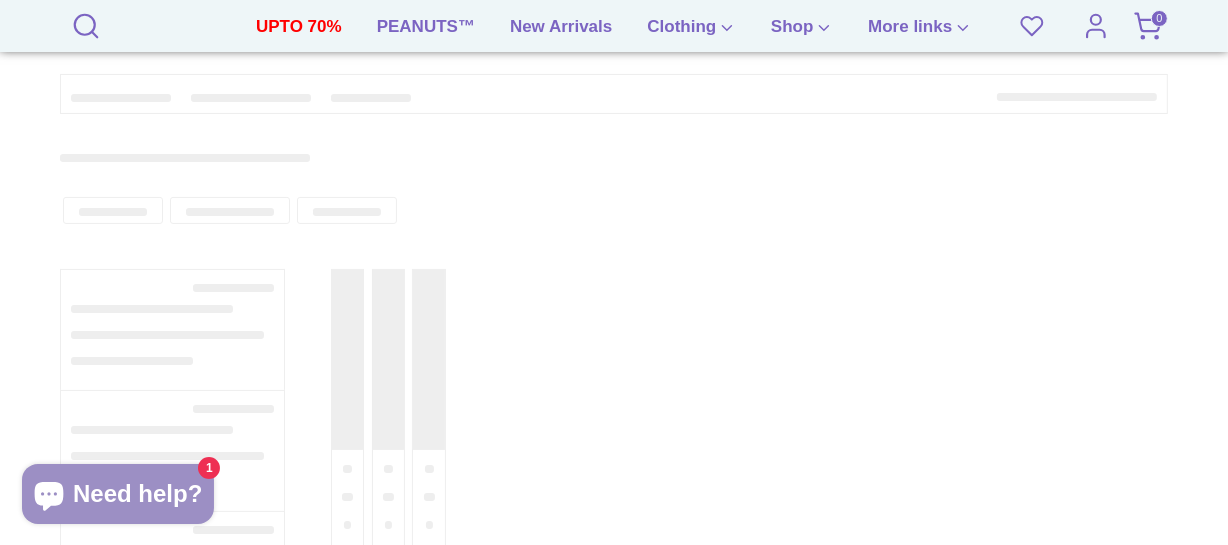 type on "**********" 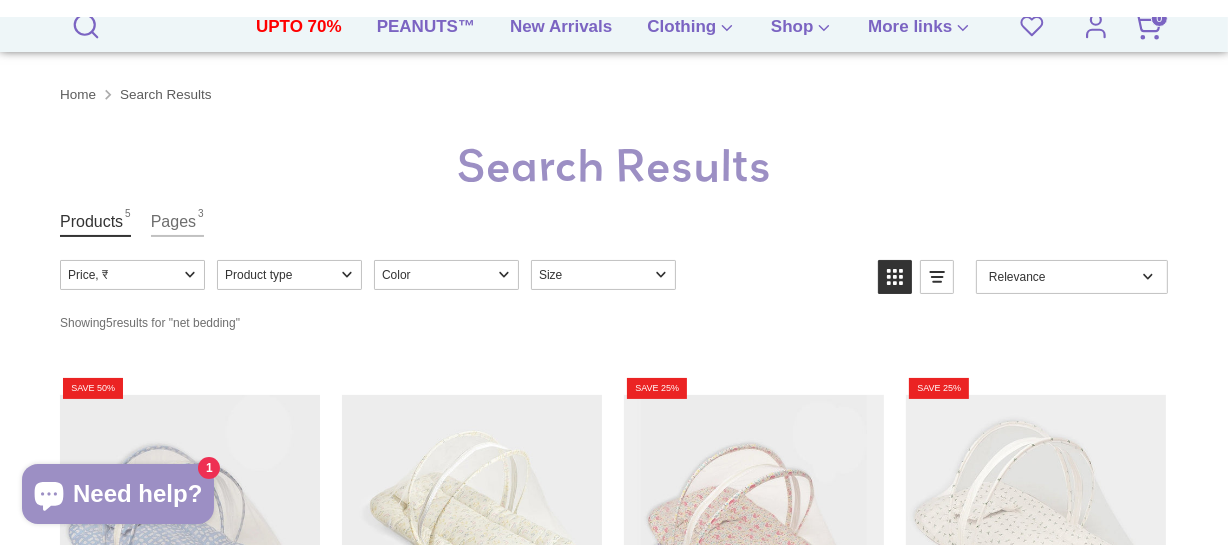 scroll, scrollTop: 0, scrollLeft: 0, axis: both 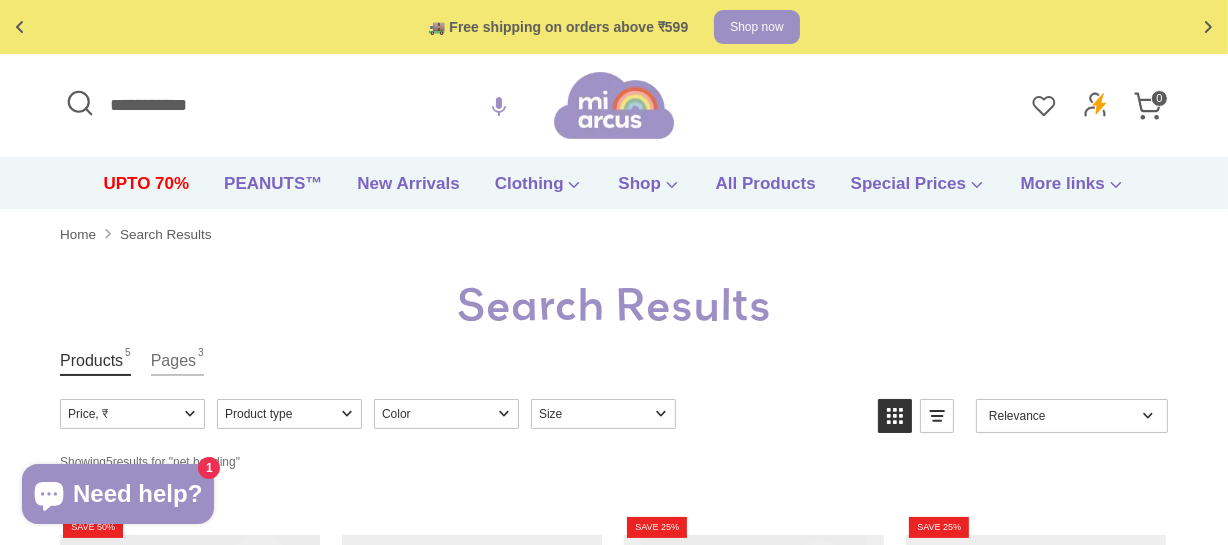 click on "**********" at bounding box center [307, 105] 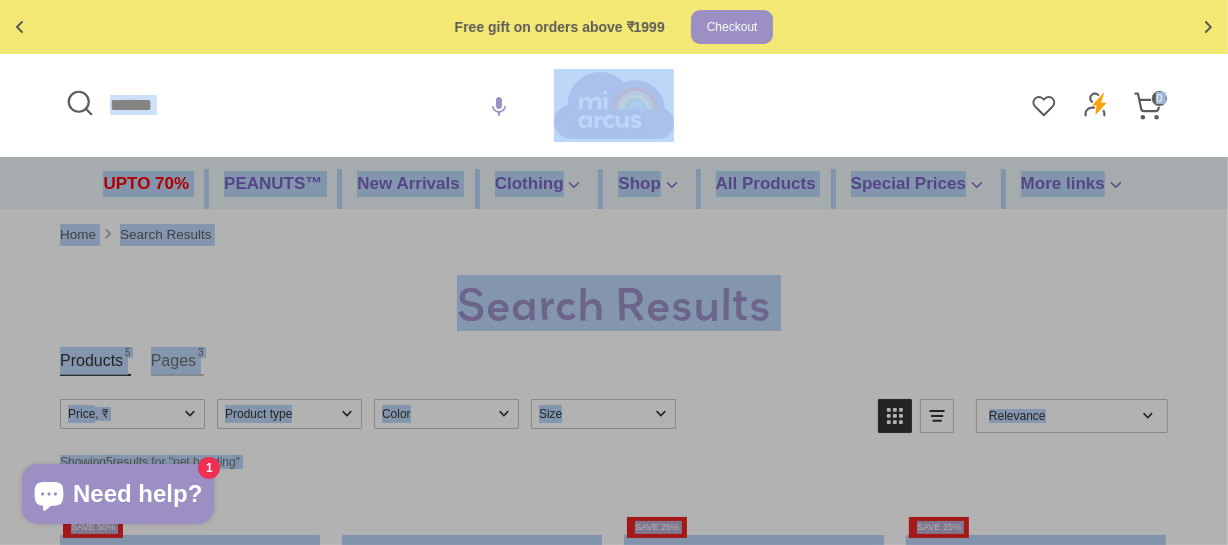 drag, startPoint x: 0, startPoint y: 364, endPoint x: 0, endPoint y: 552, distance: 188 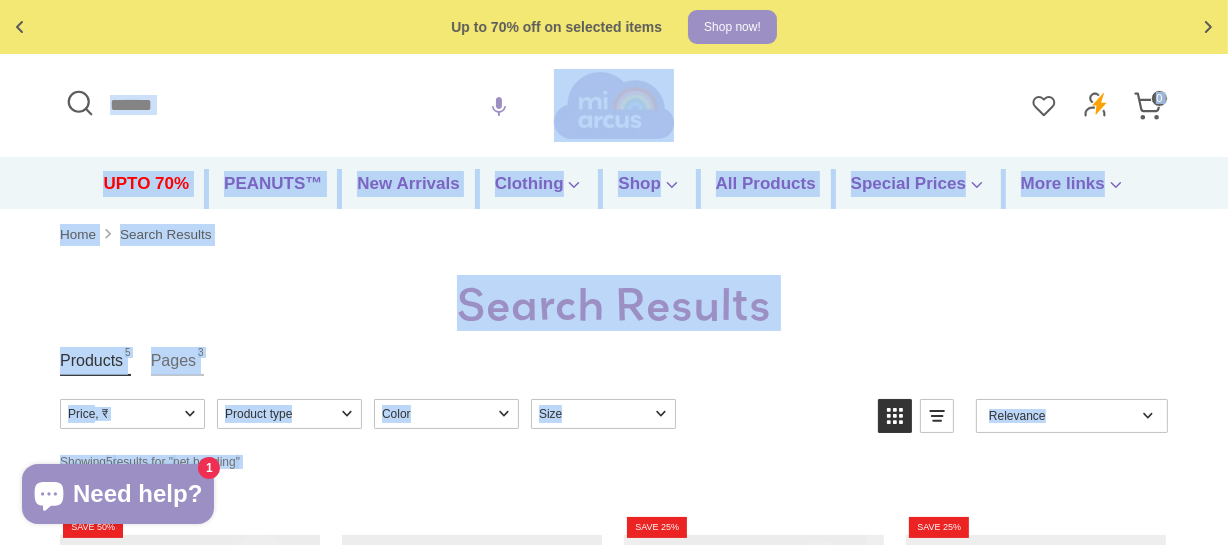 click on "Search" at bounding box center (307, 105) 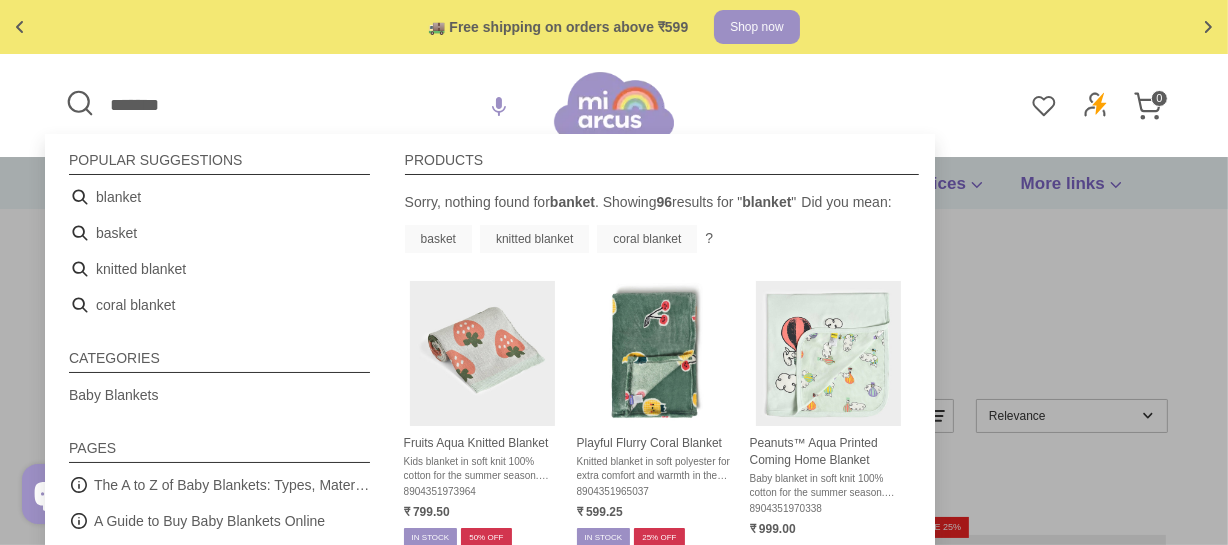type on "*******" 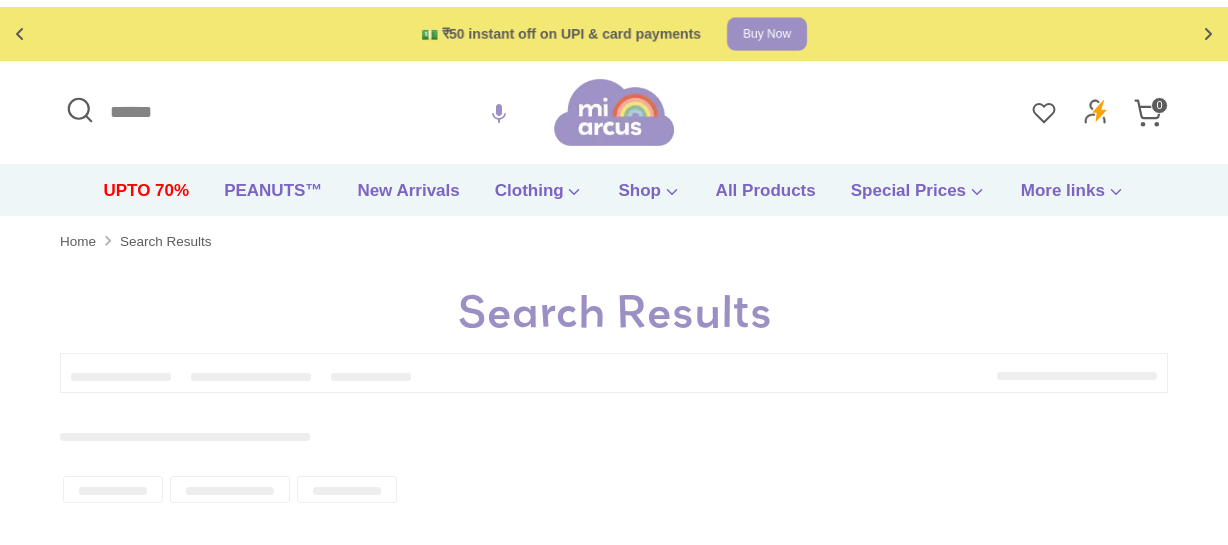 scroll, scrollTop: 0, scrollLeft: 0, axis: both 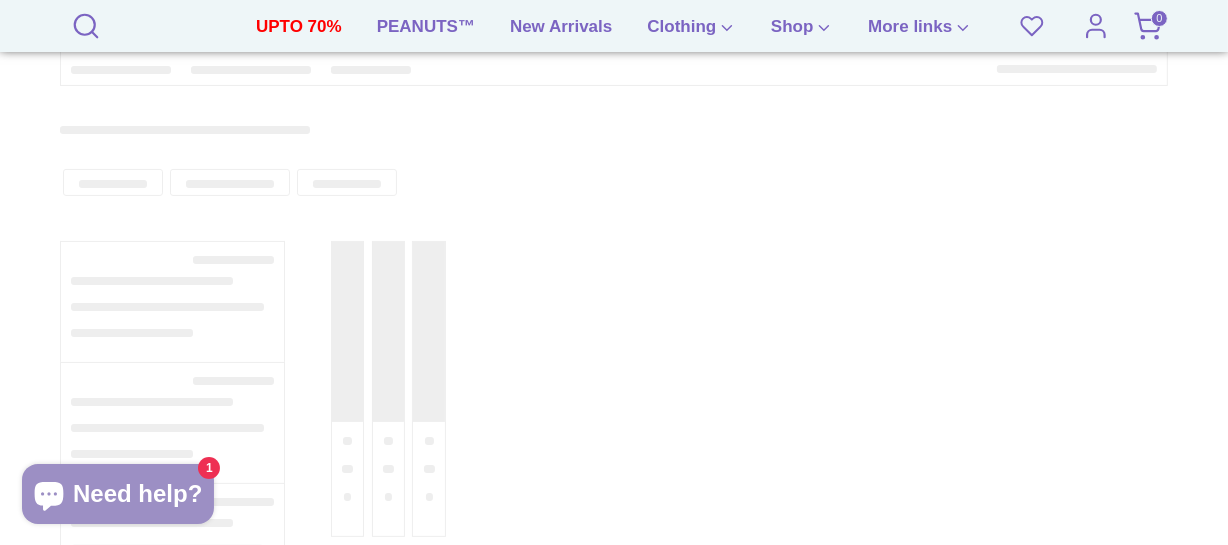 type on "*******" 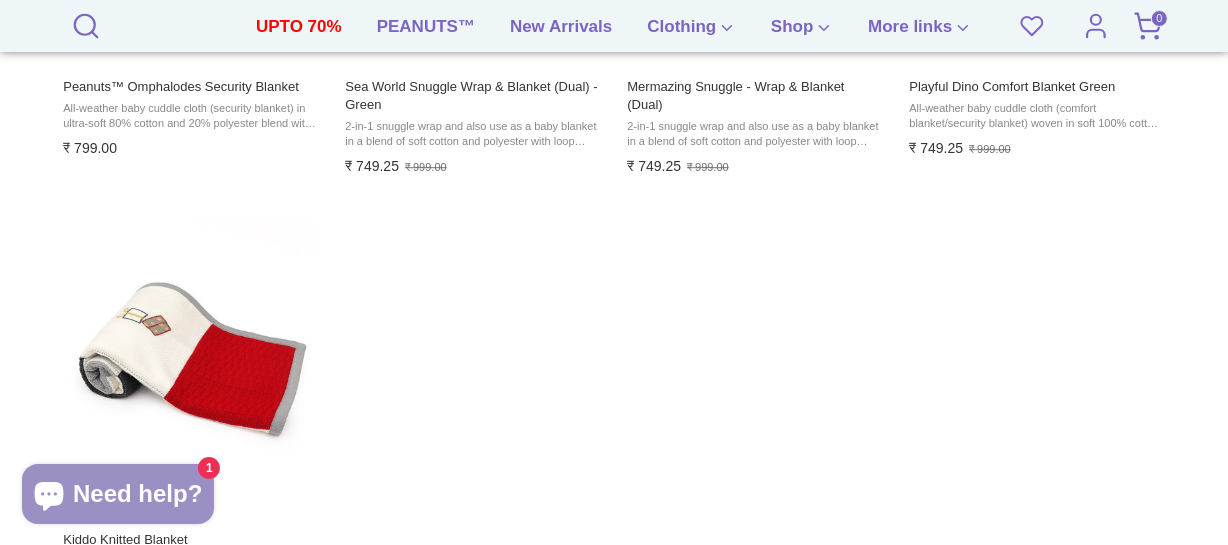 scroll, scrollTop: 5272, scrollLeft: 0, axis: vertical 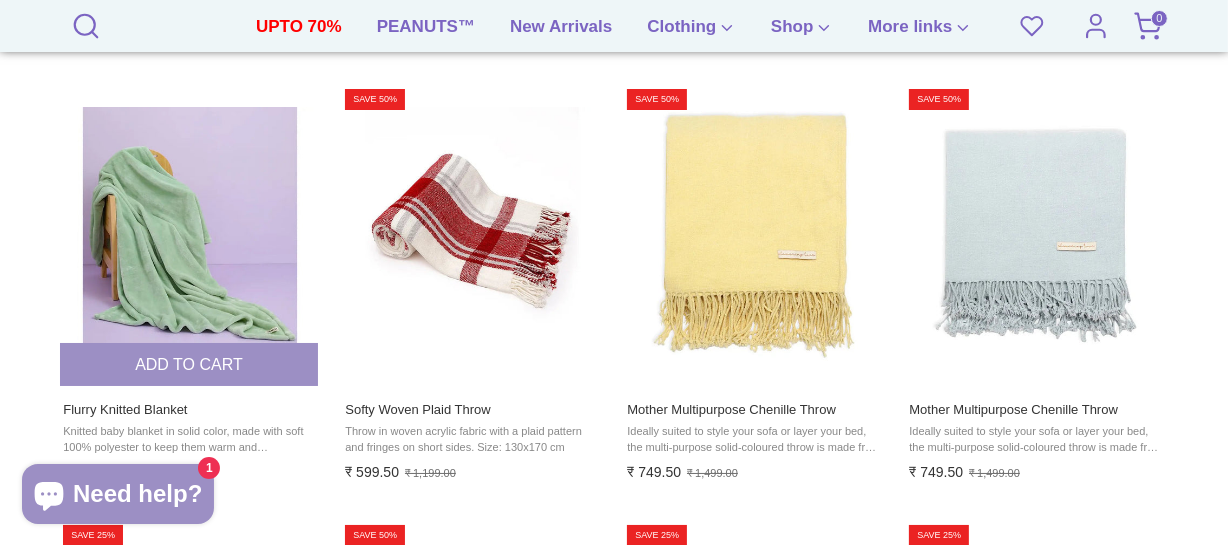 click at bounding box center [189, 236] 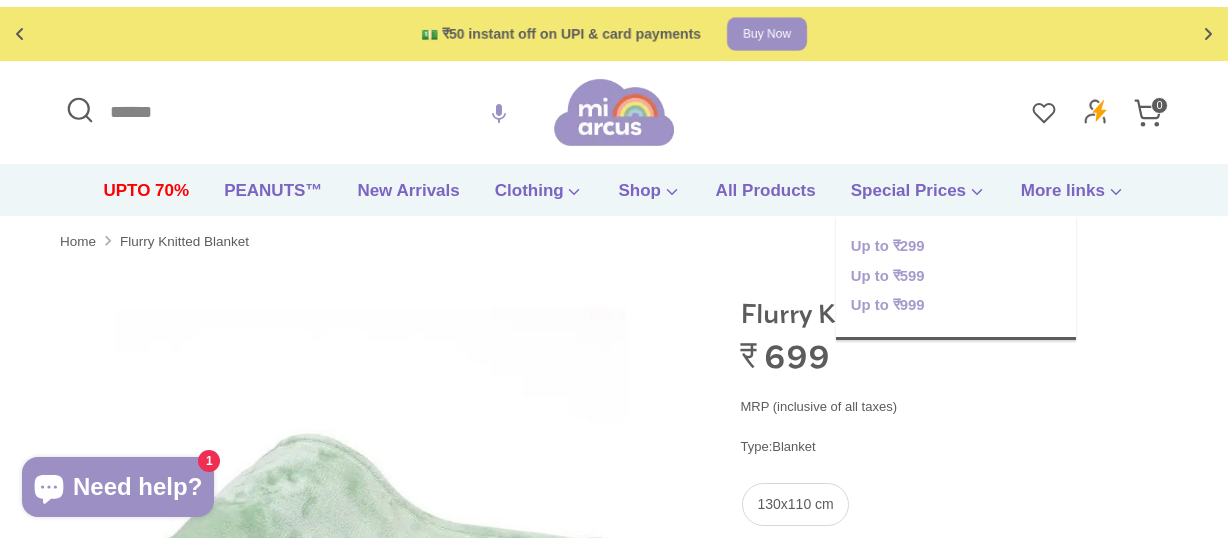 scroll, scrollTop: 0, scrollLeft: 0, axis: both 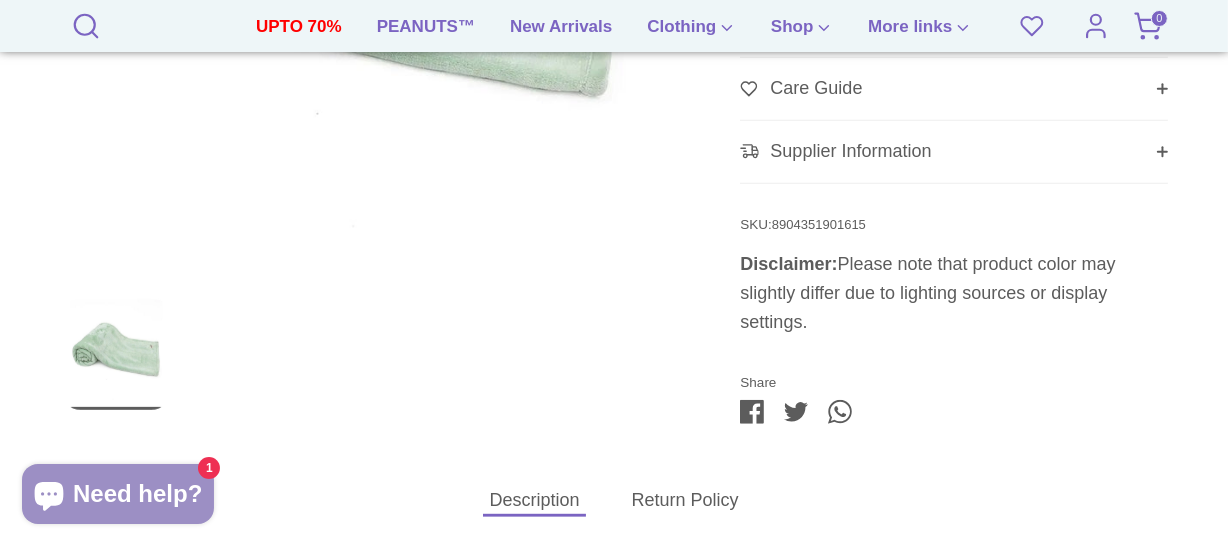 click on "8904351901615" at bounding box center (819, 224) 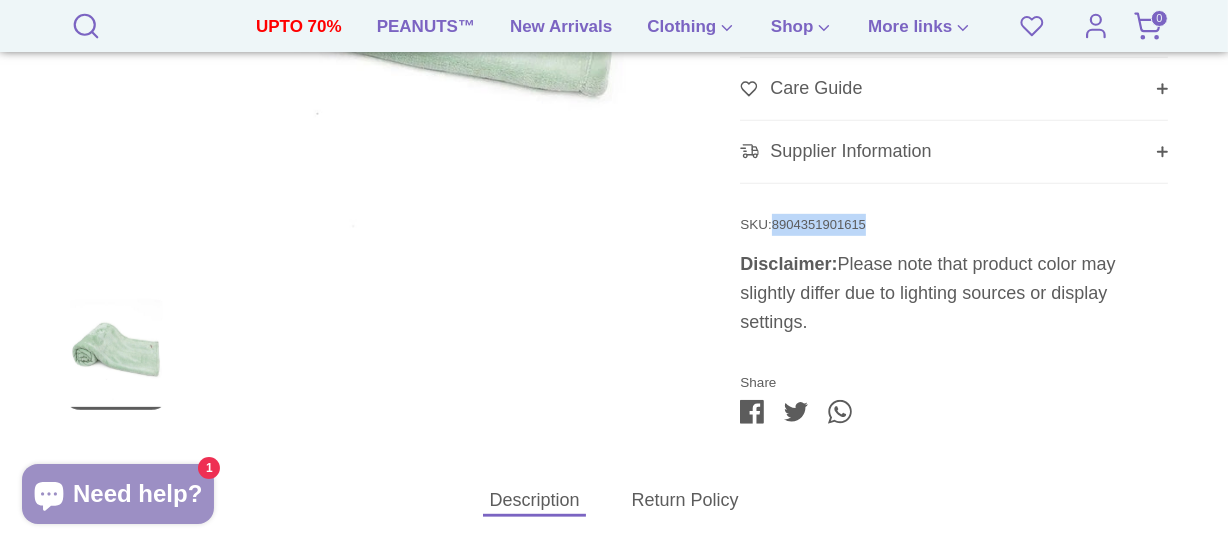copy on "8904351901615" 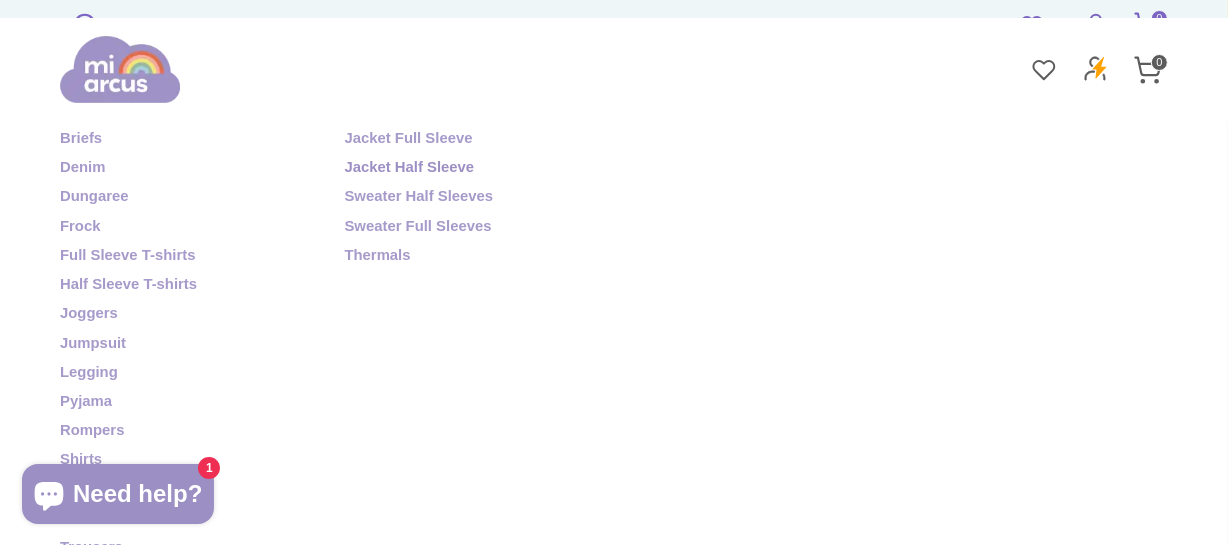 scroll, scrollTop: 0, scrollLeft: 0, axis: both 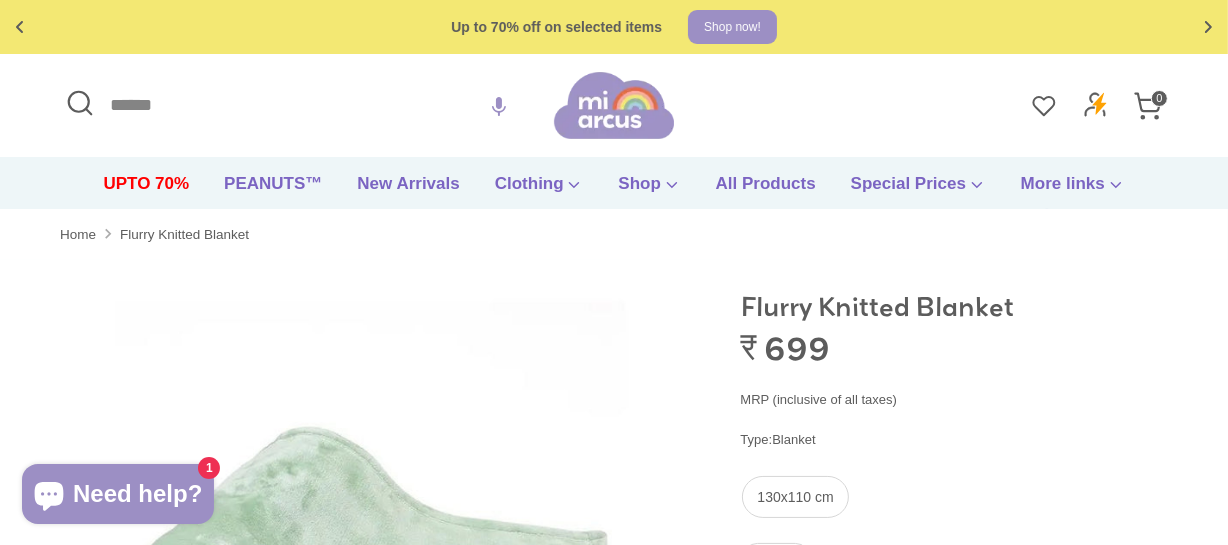click on "Search" at bounding box center [307, 105] 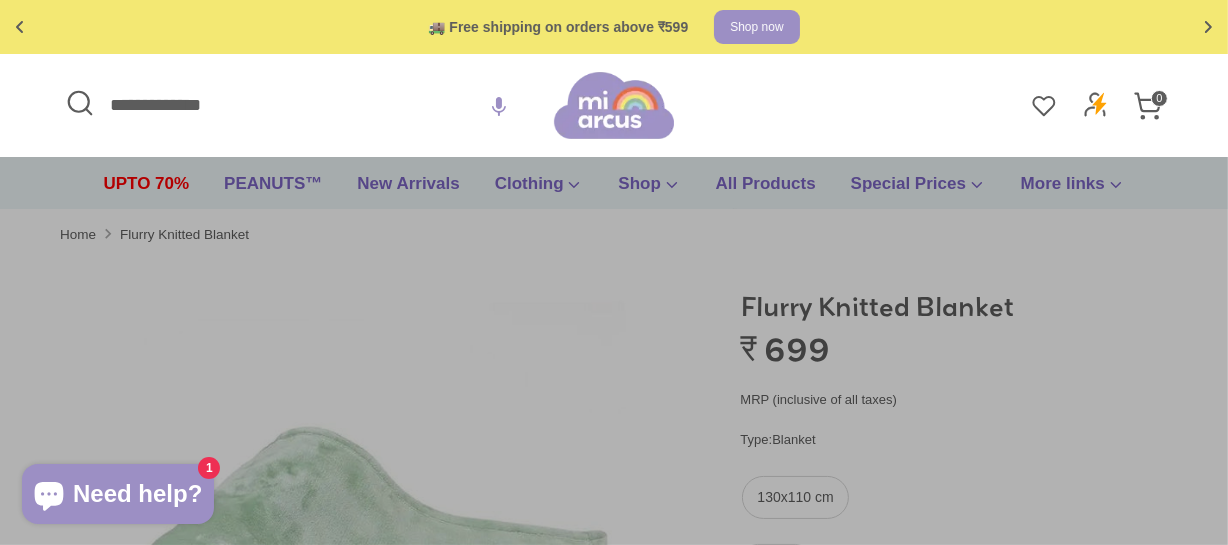 type on "**********" 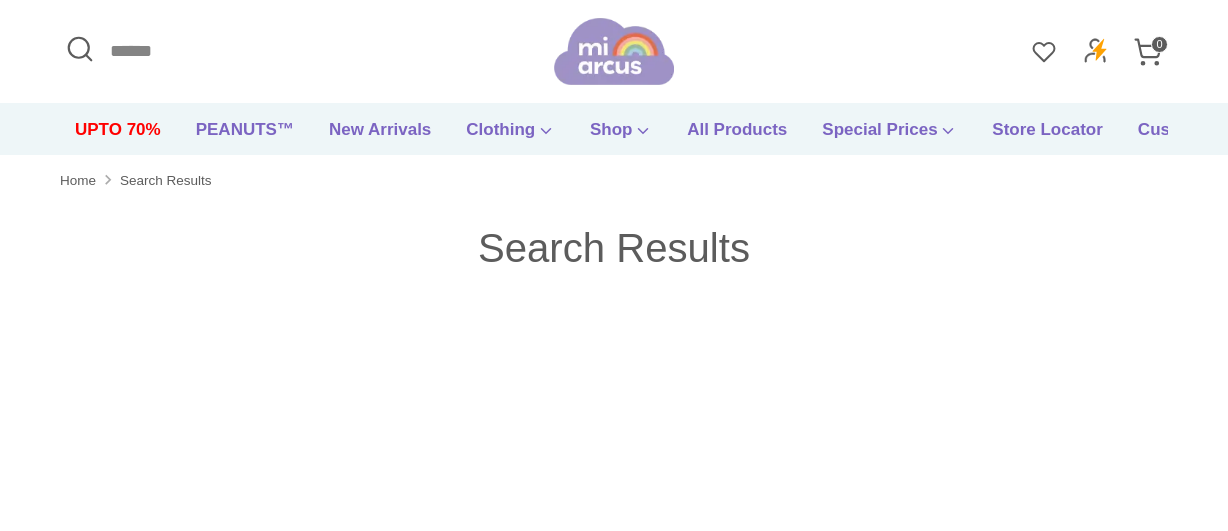 scroll, scrollTop: 0, scrollLeft: 0, axis: both 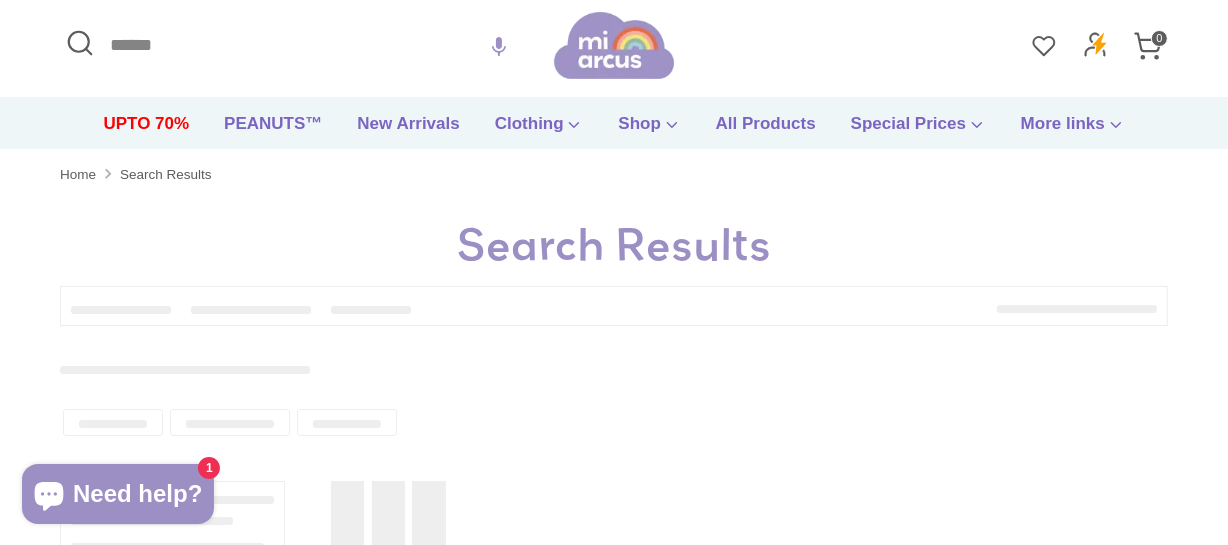 type on "**********" 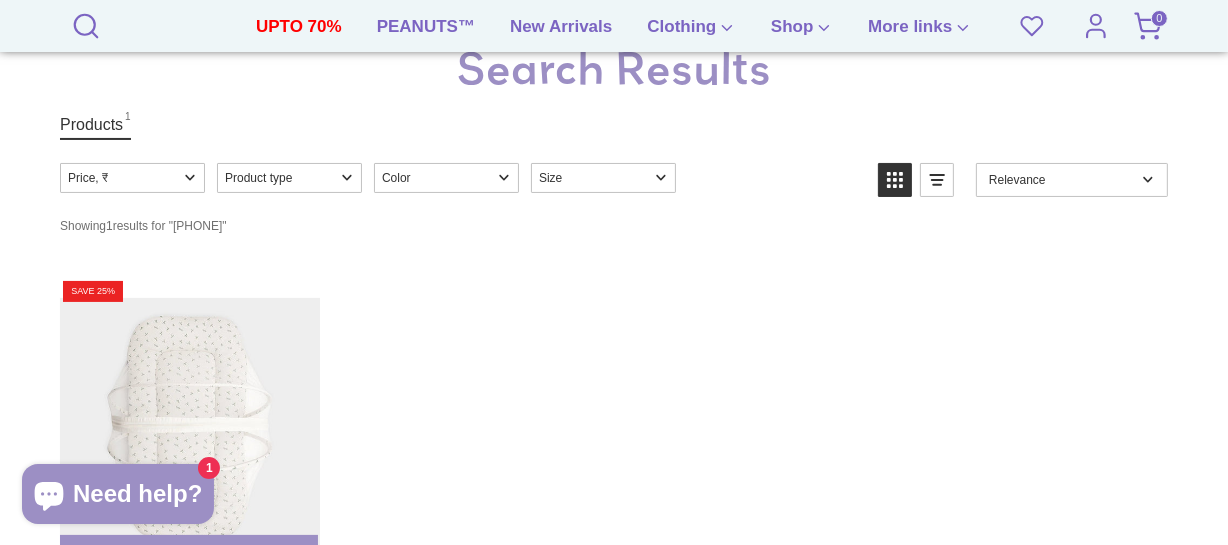 scroll, scrollTop: 0, scrollLeft: 0, axis: both 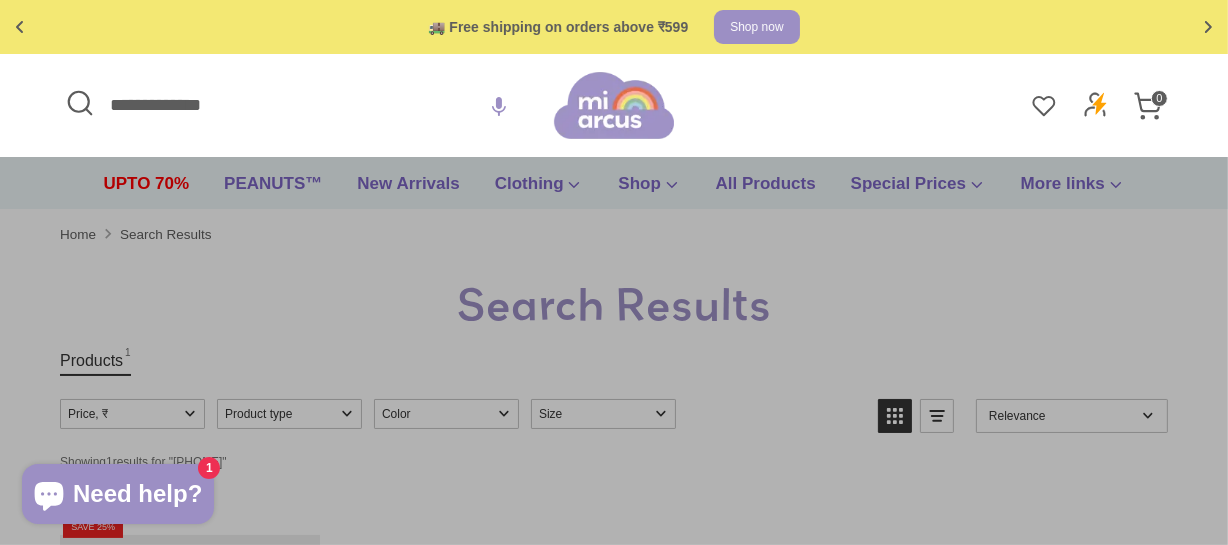 click on "**********" at bounding box center (307, 105) 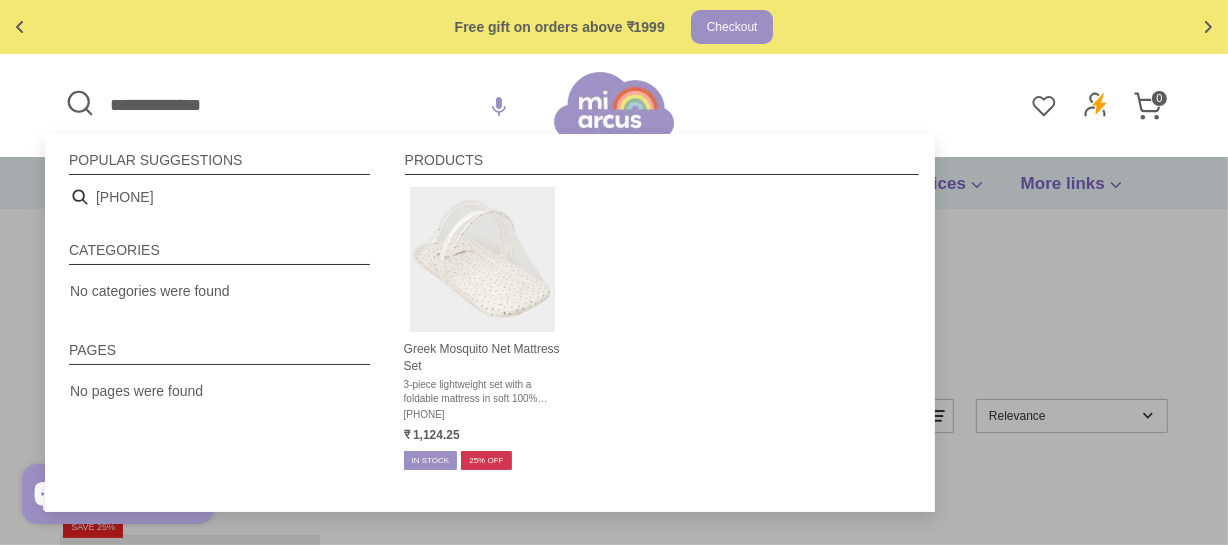 type on "**********" 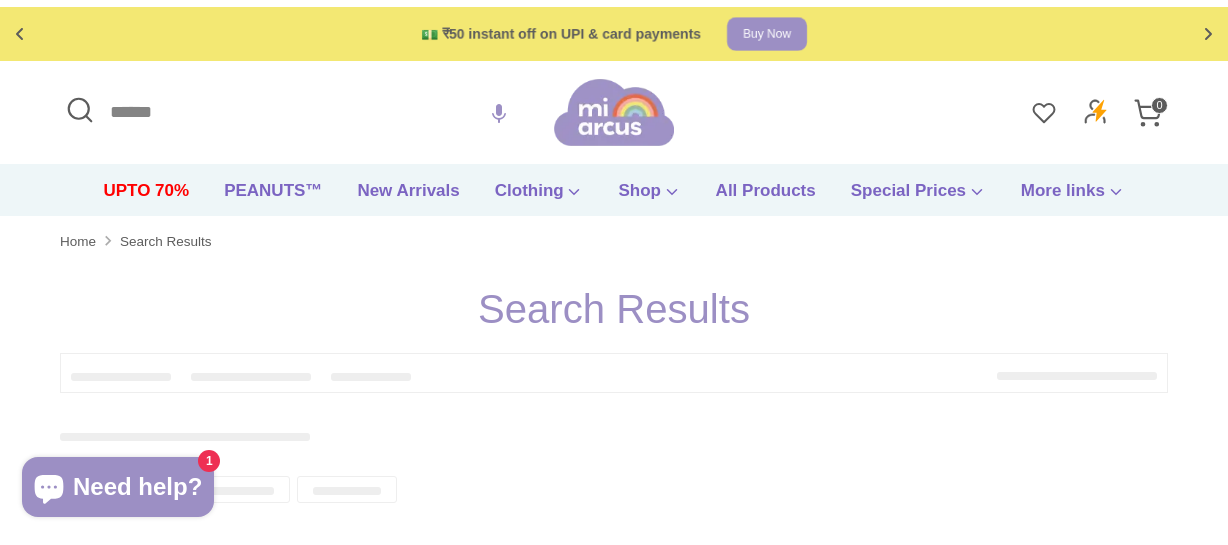scroll, scrollTop: 0, scrollLeft: 0, axis: both 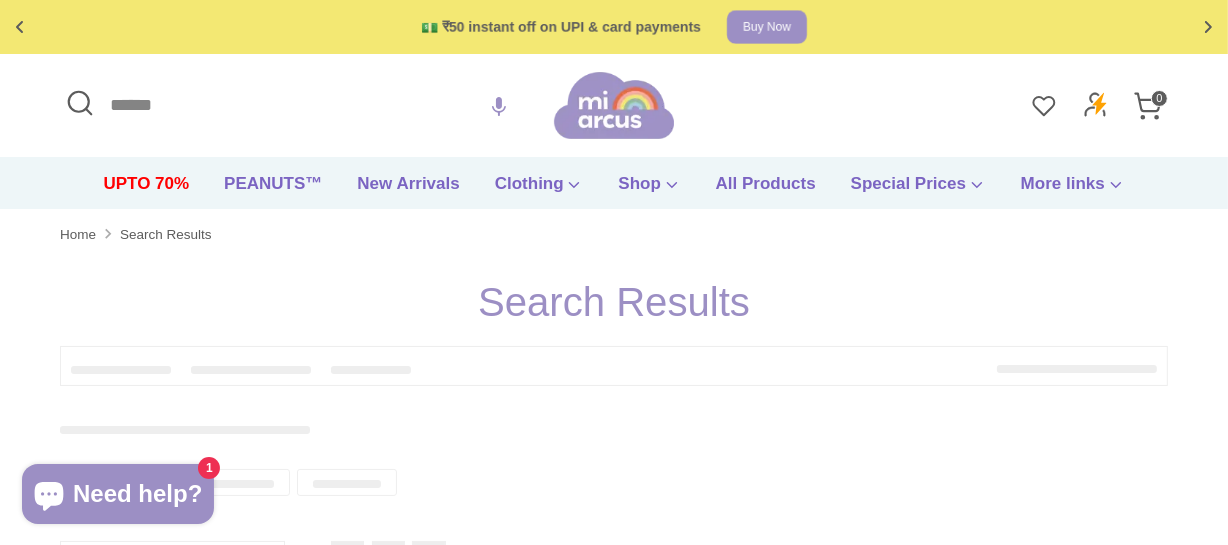 type on "**********" 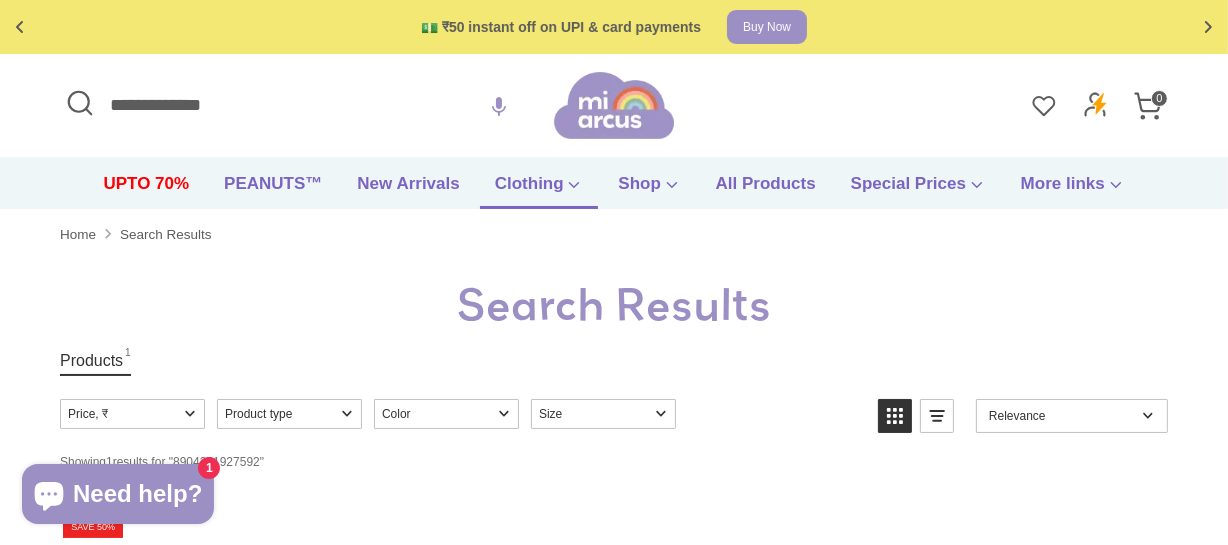 scroll, scrollTop: 0, scrollLeft: 0, axis: both 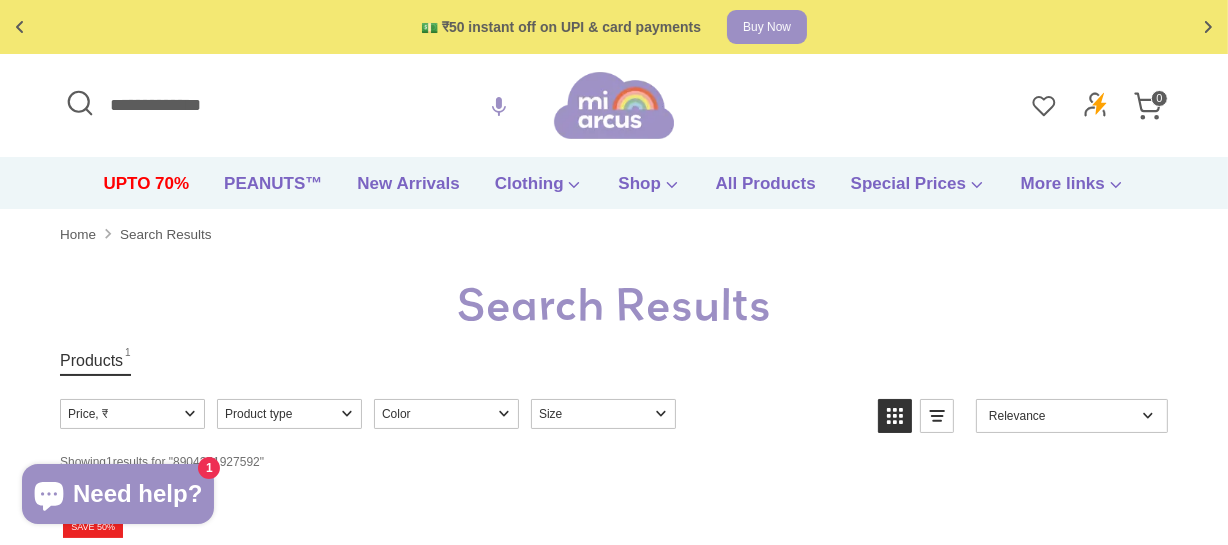 click on "**********" at bounding box center [307, 105] 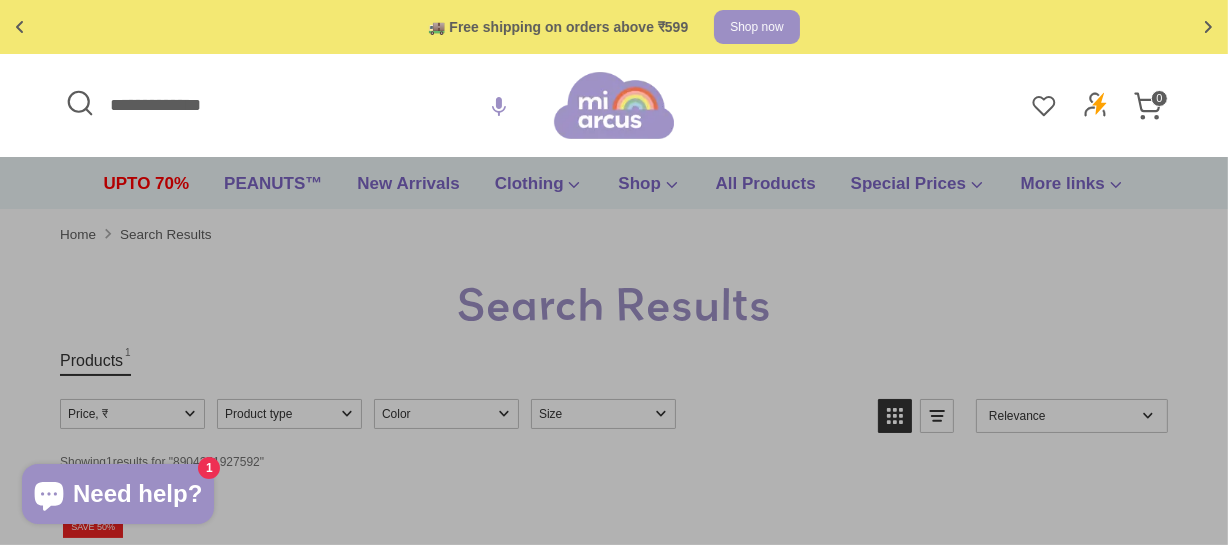type on "**********" 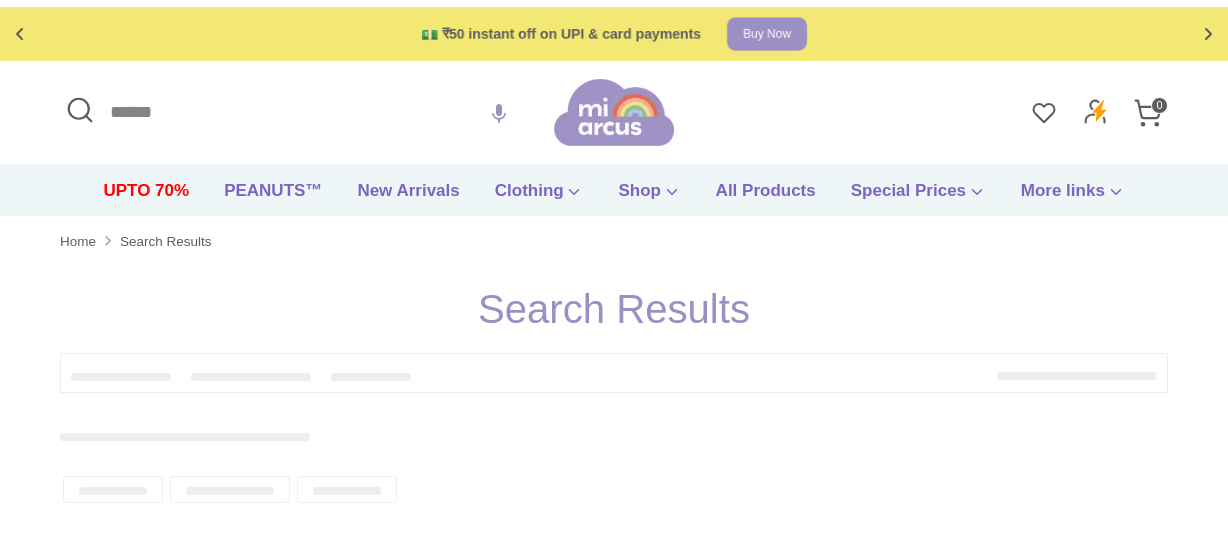 scroll, scrollTop: 0, scrollLeft: 0, axis: both 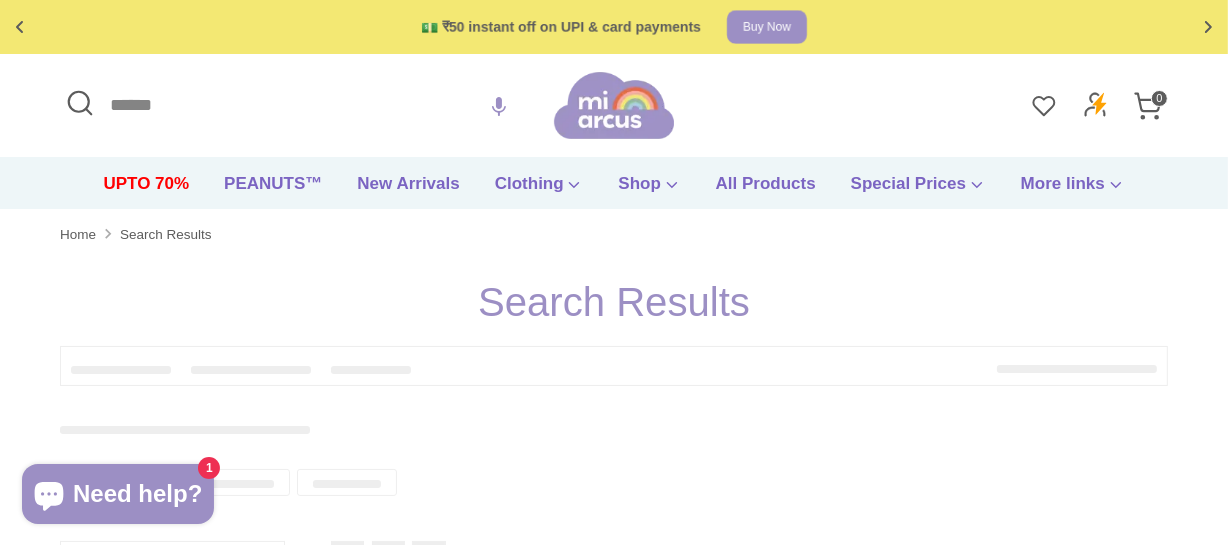 type on "**********" 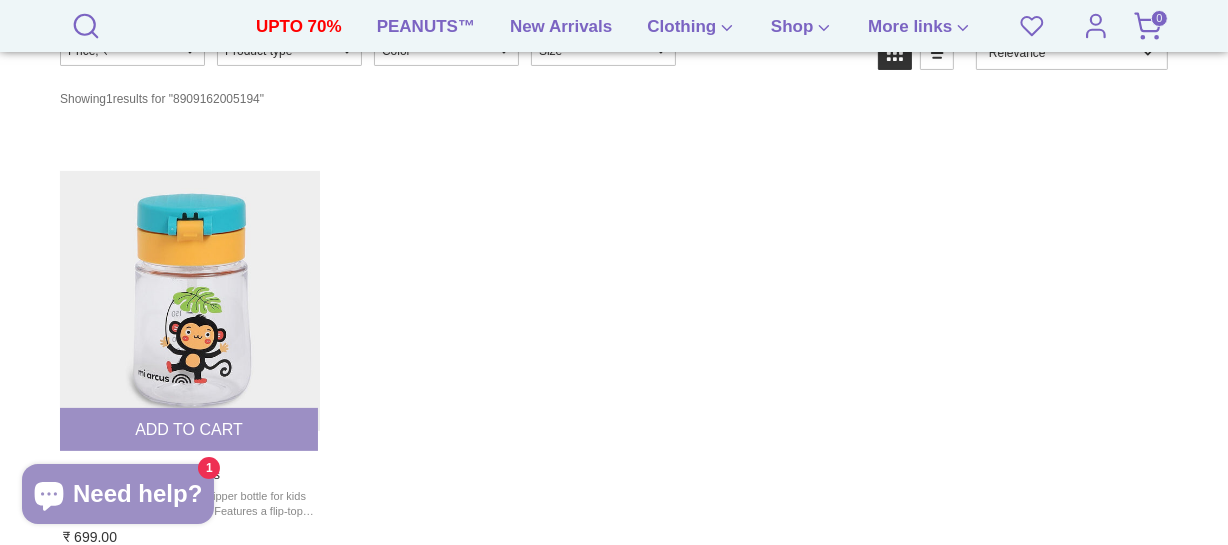 scroll, scrollTop: 91, scrollLeft: 0, axis: vertical 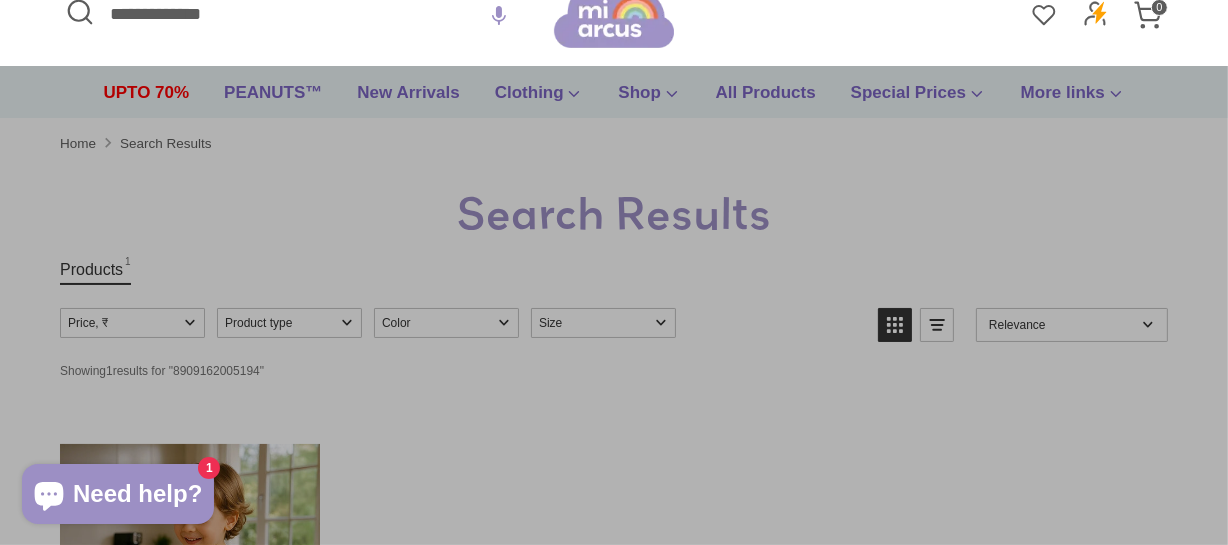 click on "**********" at bounding box center (307, 14) 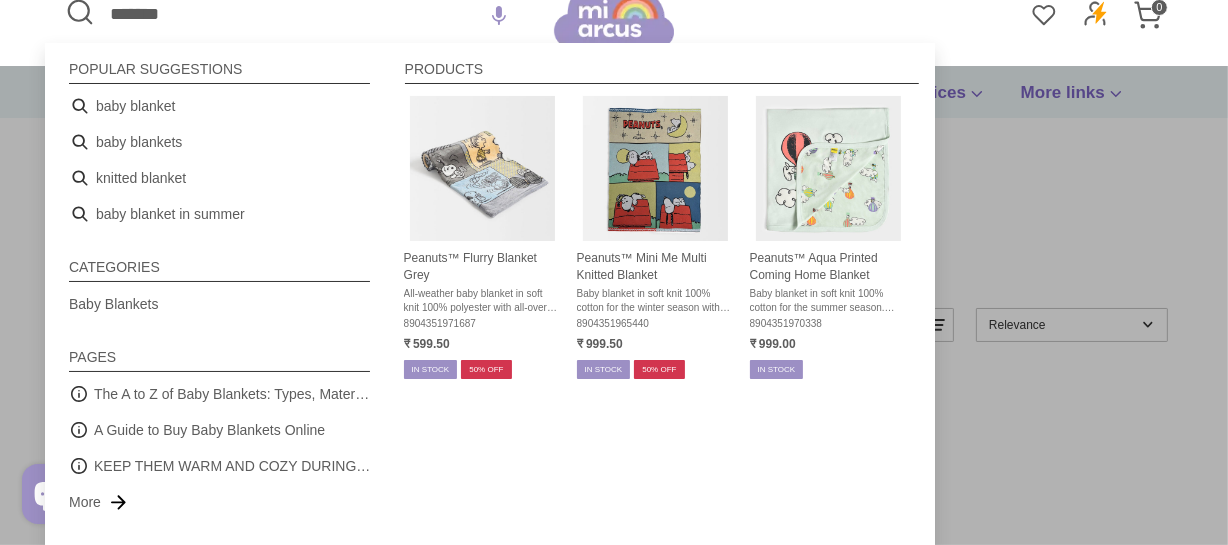 type on "*******" 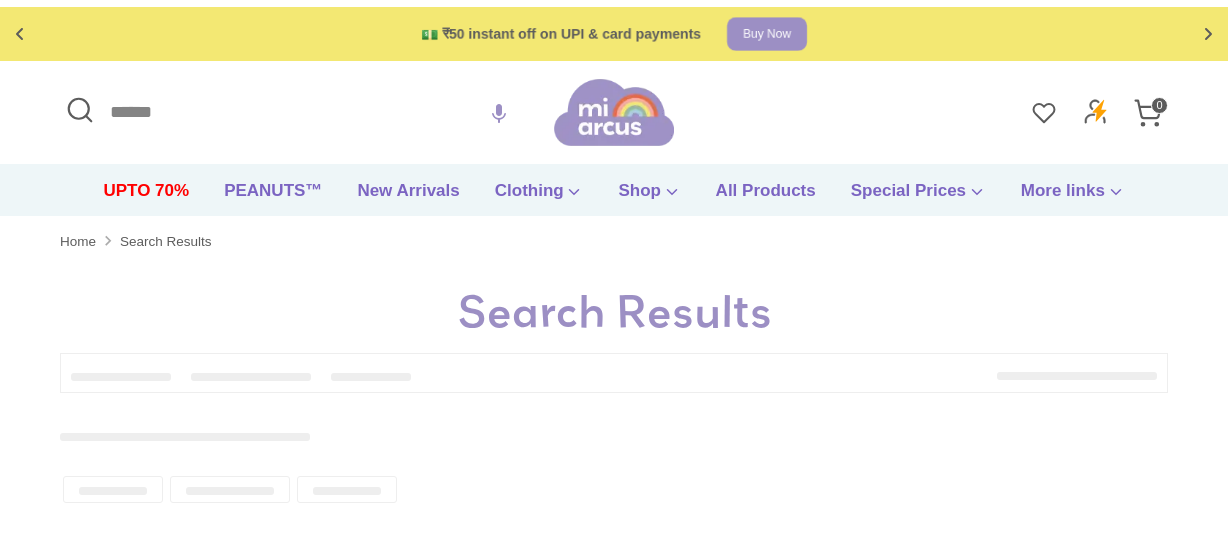 scroll, scrollTop: 0, scrollLeft: 0, axis: both 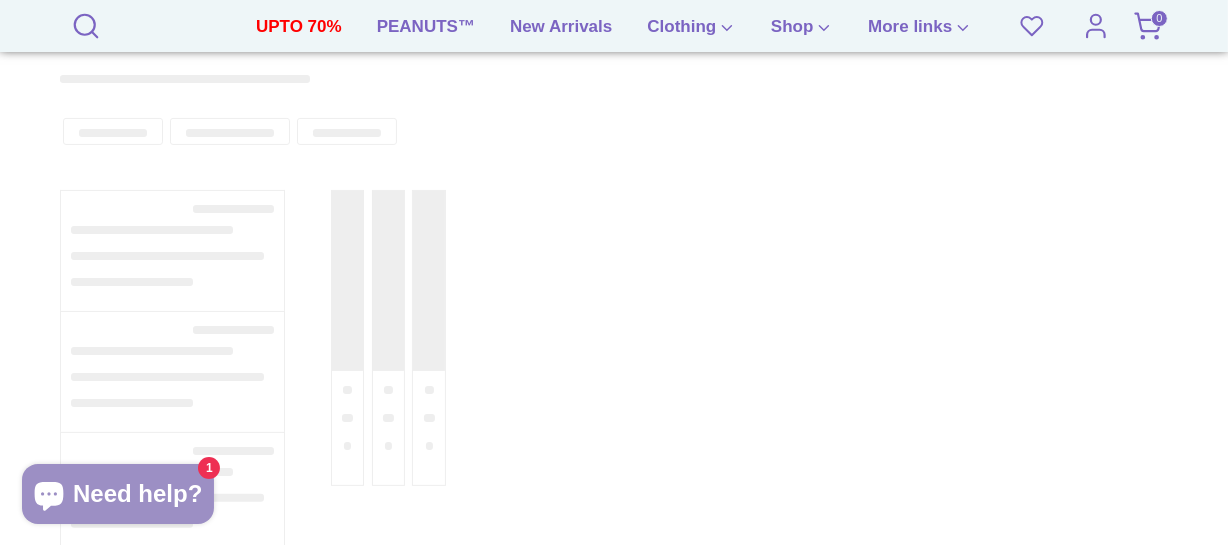 type on "*******" 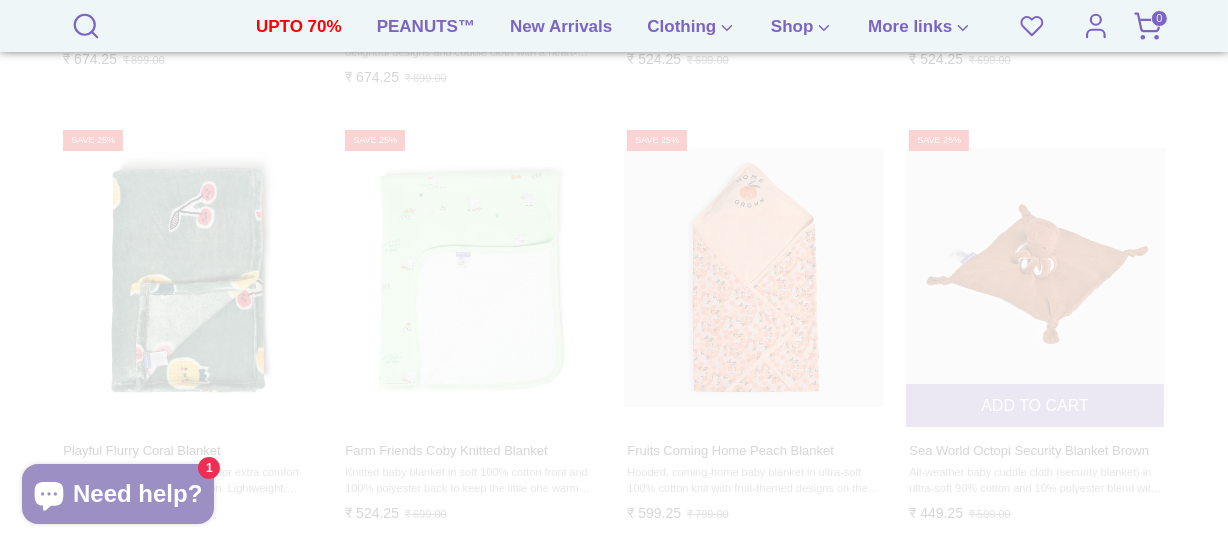 scroll, scrollTop: 6728, scrollLeft: 0, axis: vertical 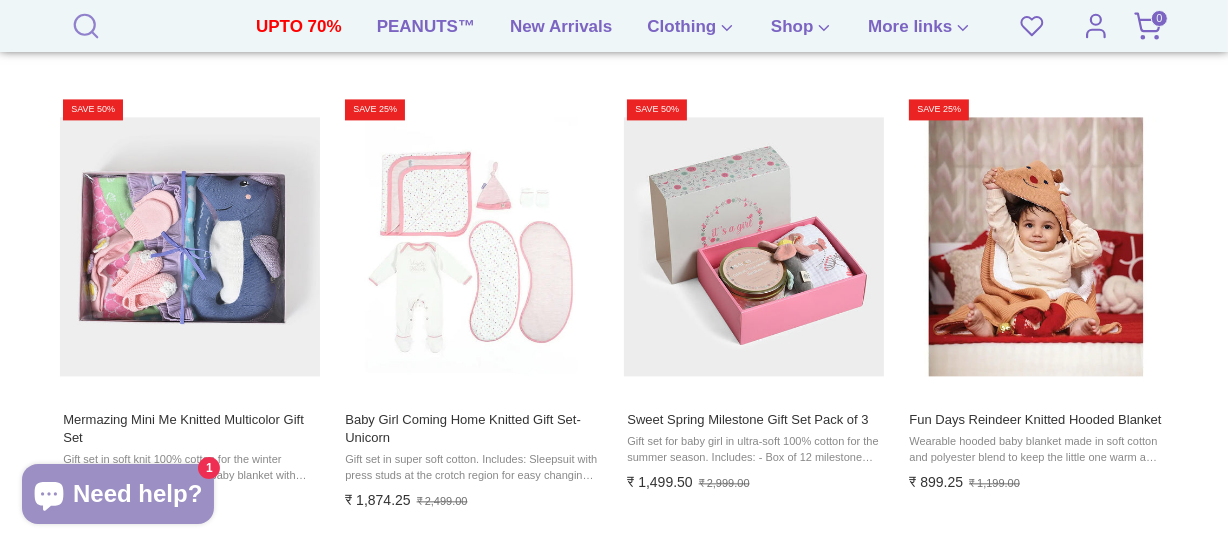 click 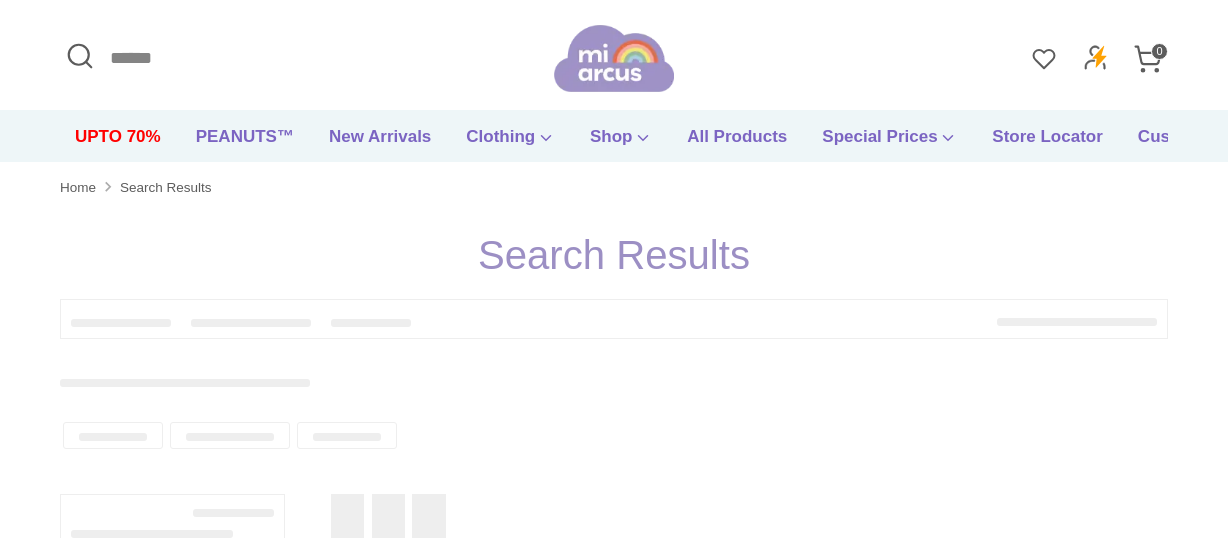 scroll, scrollTop: 0, scrollLeft: 0, axis: both 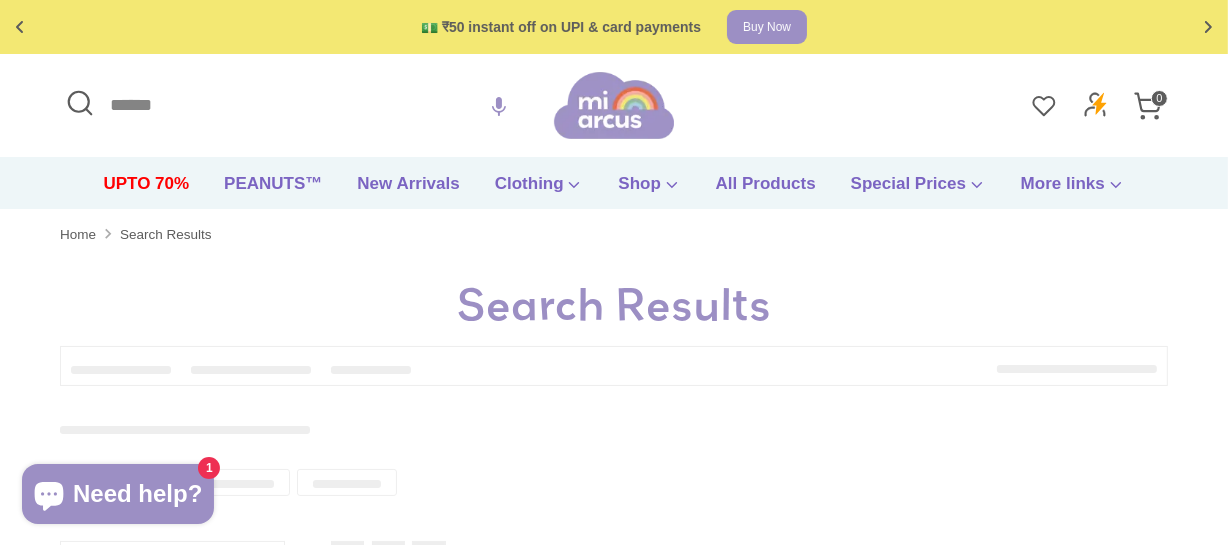 type on "*******" 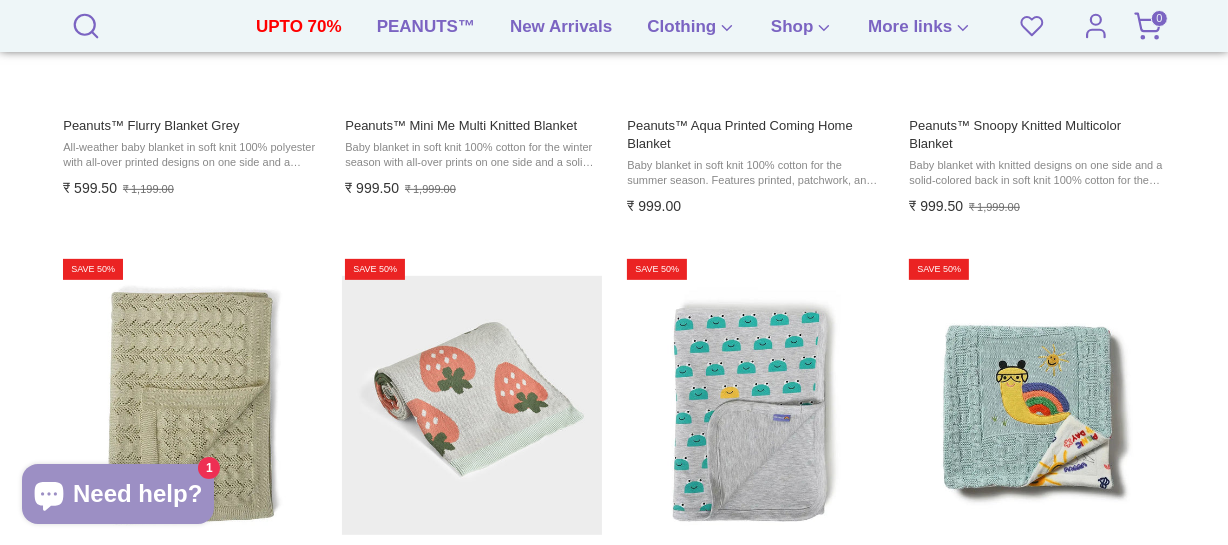 scroll, scrollTop: 819, scrollLeft: 0, axis: vertical 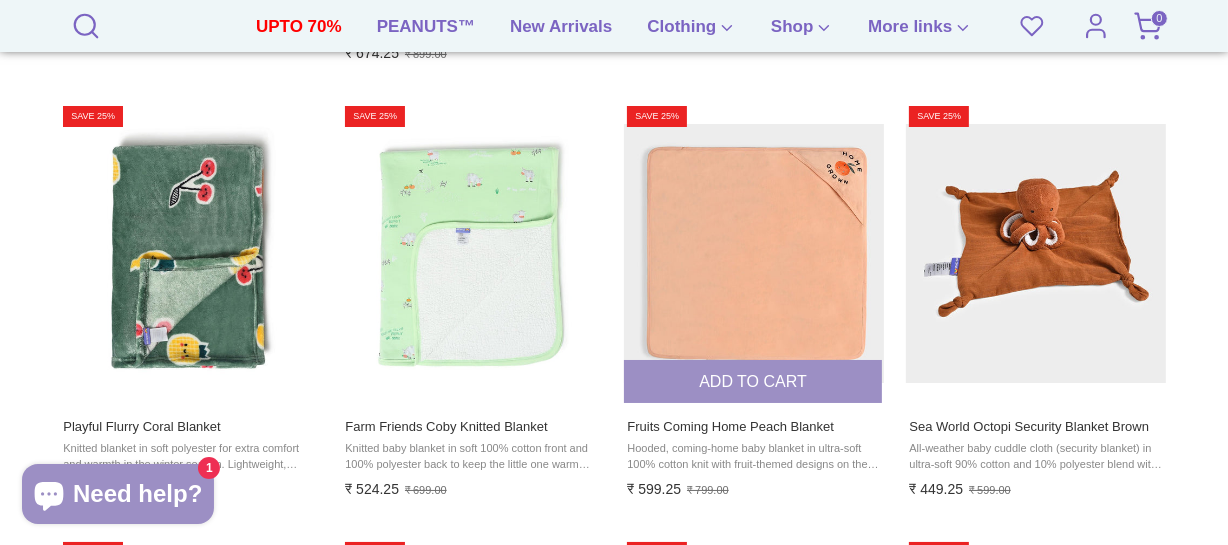 click at bounding box center (753, 253) 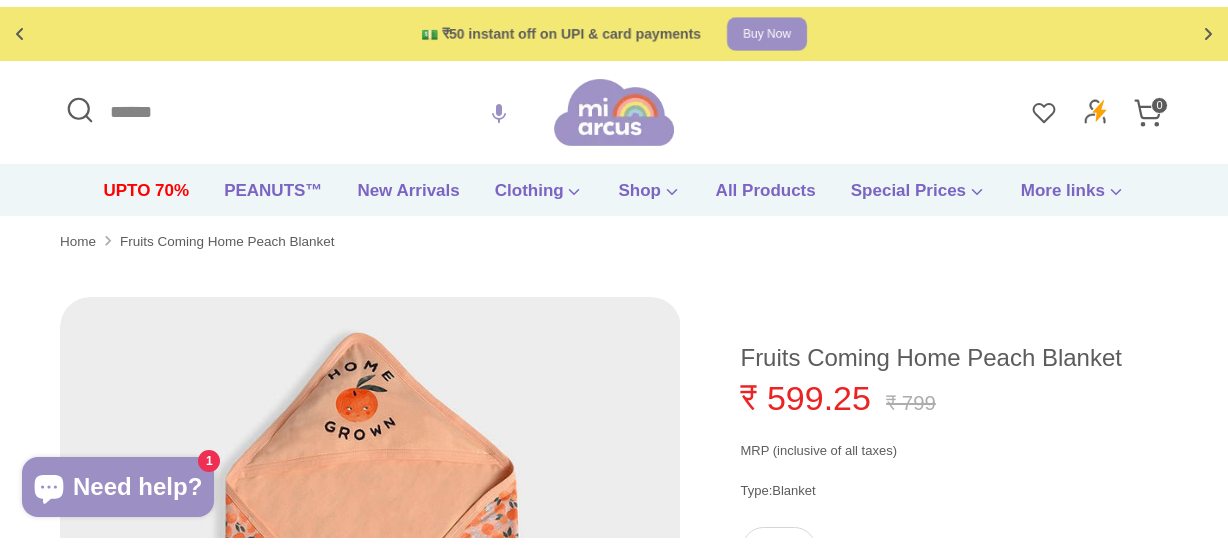 scroll, scrollTop: 0, scrollLeft: 0, axis: both 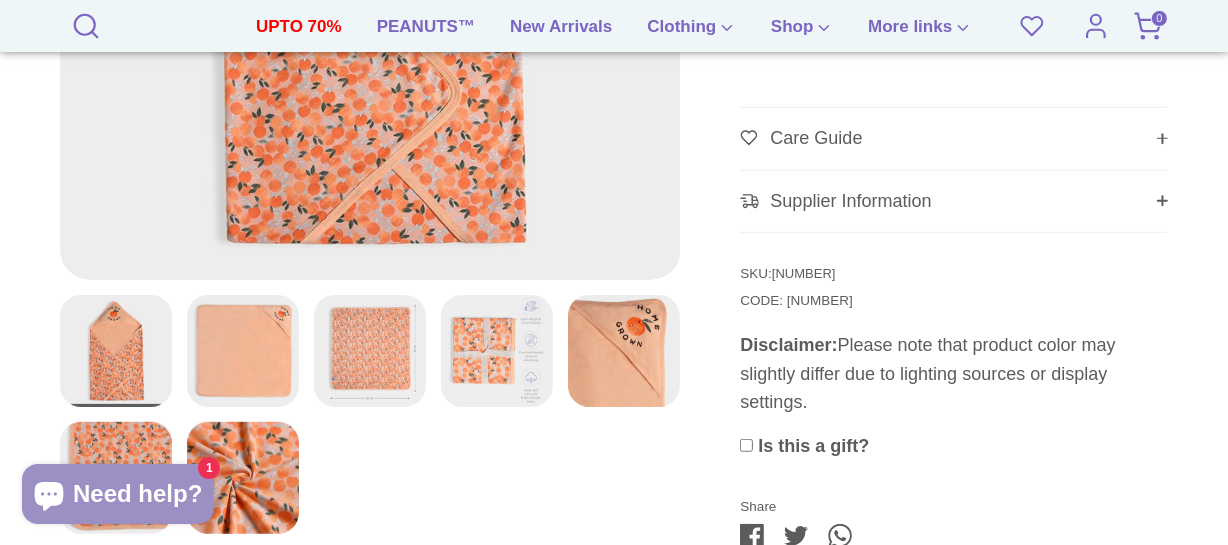 click on "8904351980146" at bounding box center [804, 273] 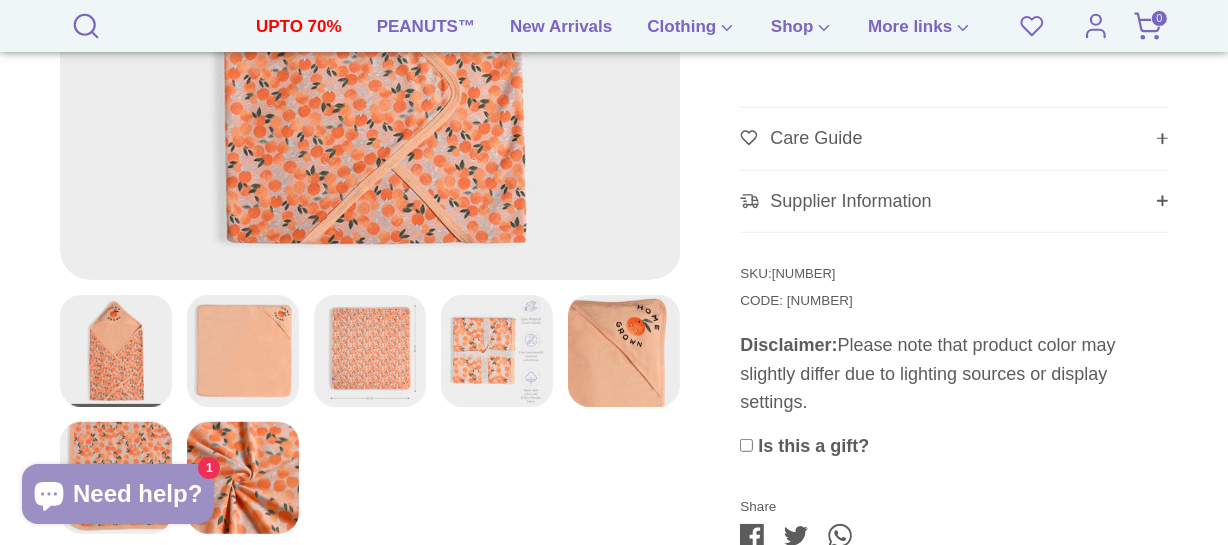 copy on "8904351980146" 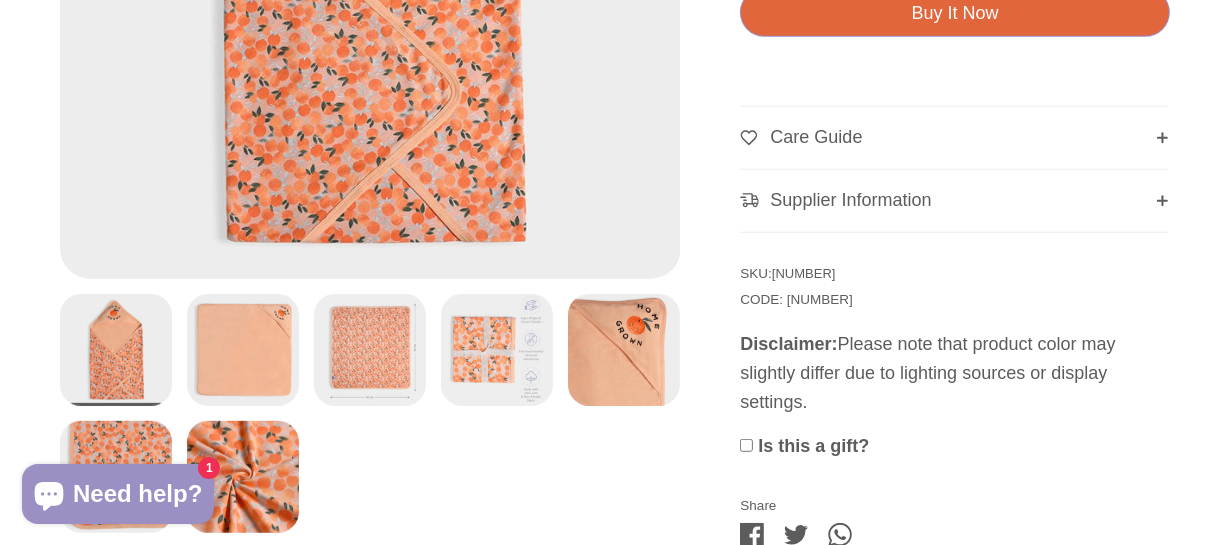 scroll, scrollTop: 0, scrollLeft: 0, axis: both 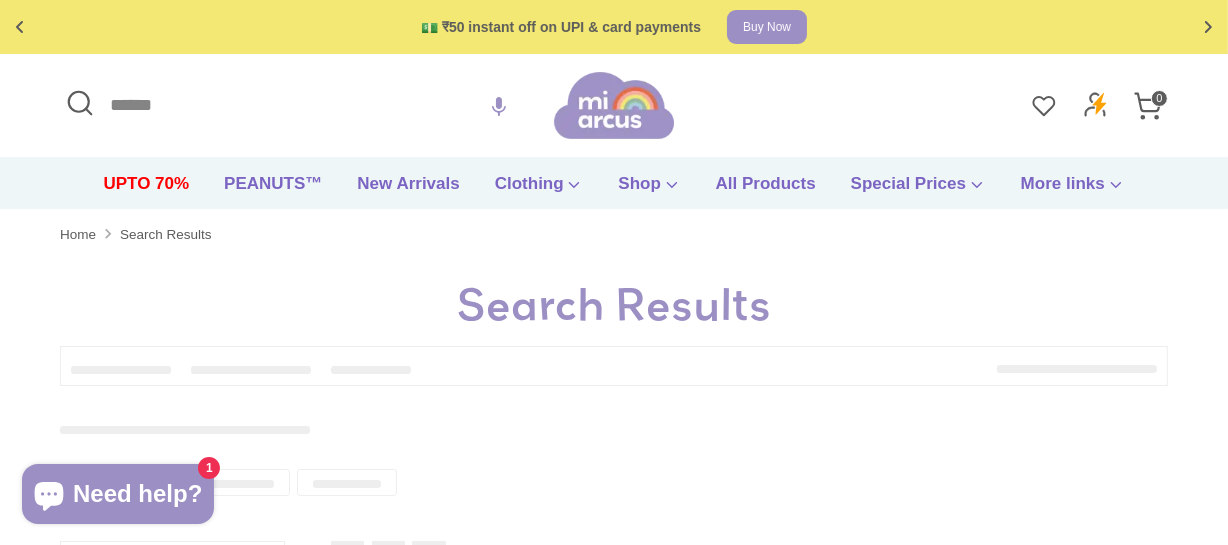 type on "*******" 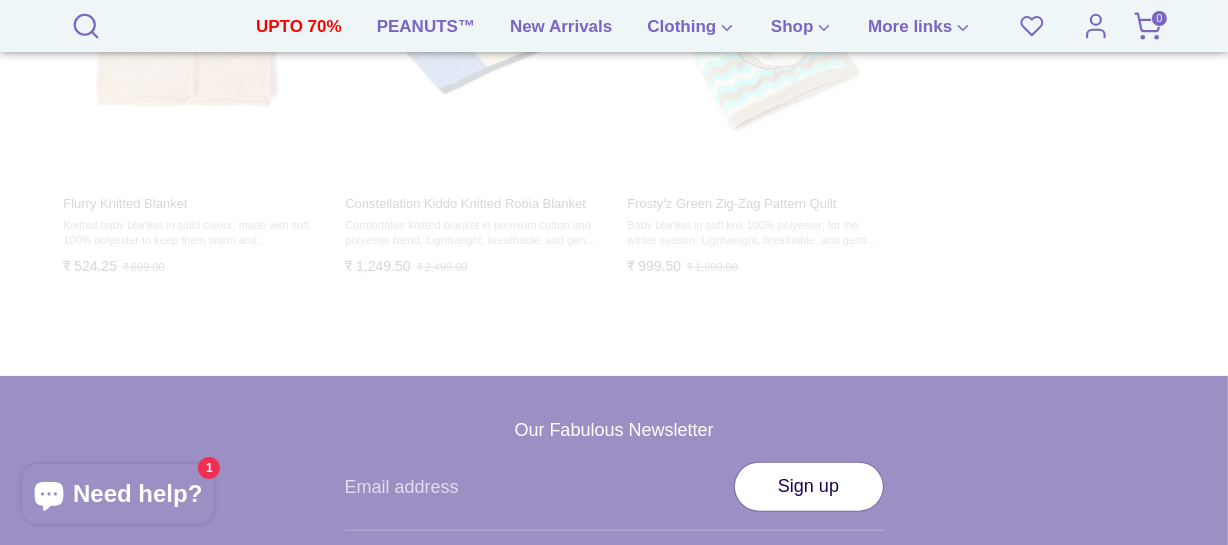 scroll, scrollTop: 8911, scrollLeft: 0, axis: vertical 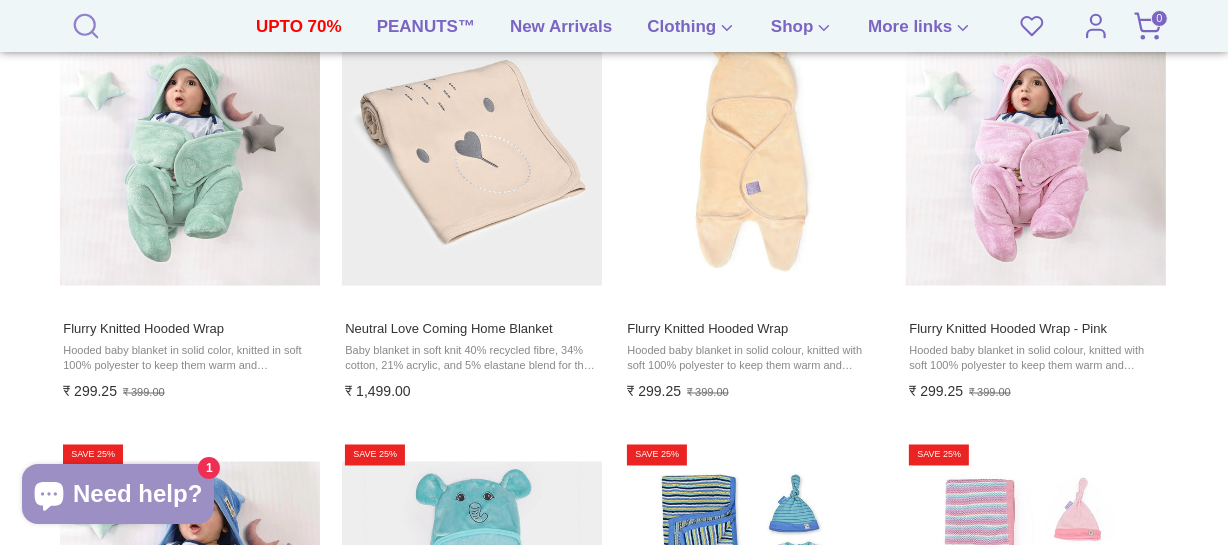 click 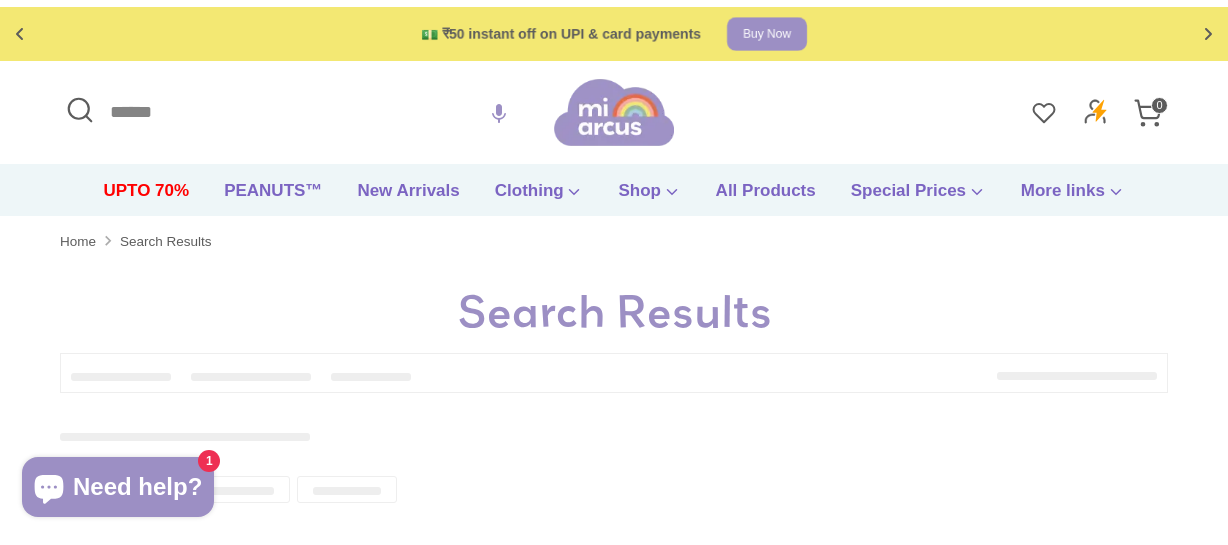 scroll, scrollTop: 0, scrollLeft: 0, axis: both 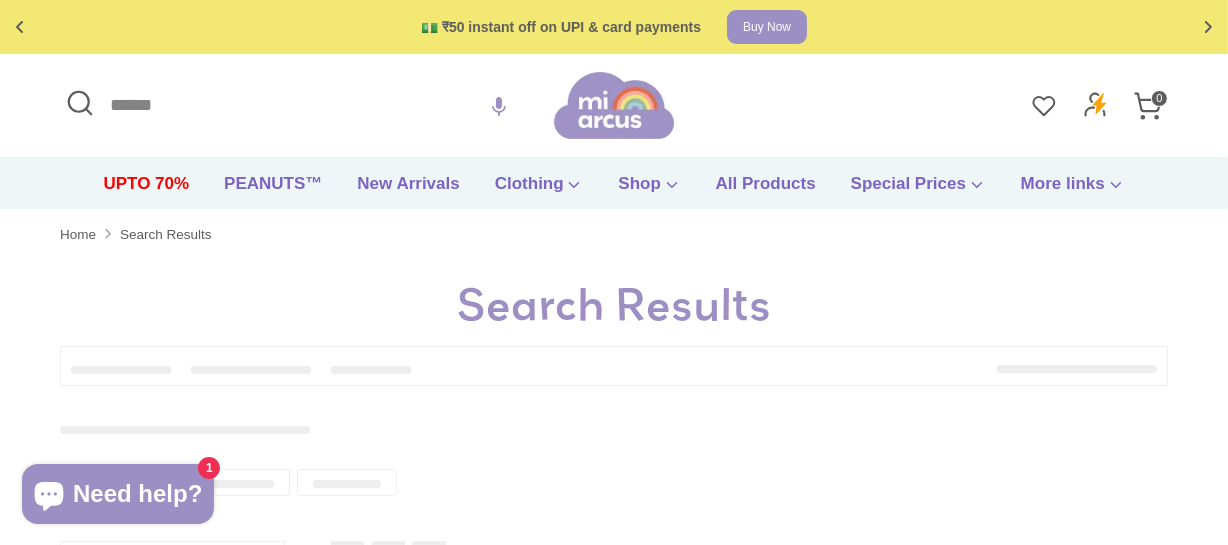 type on "*******" 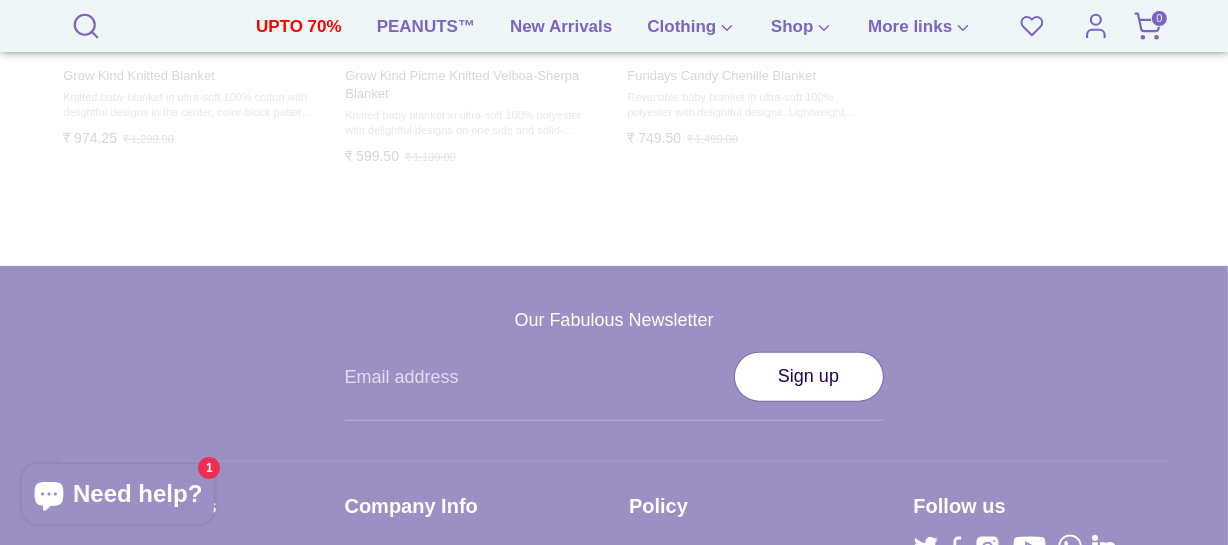 scroll, scrollTop: 2091, scrollLeft: 0, axis: vertical 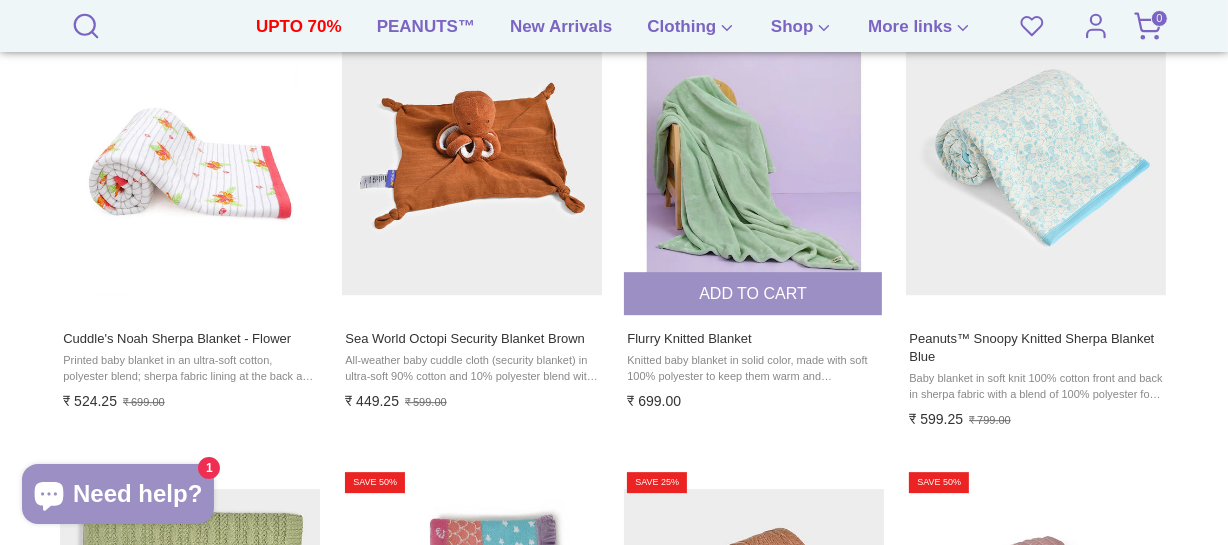click at bounding box center [753, 165] 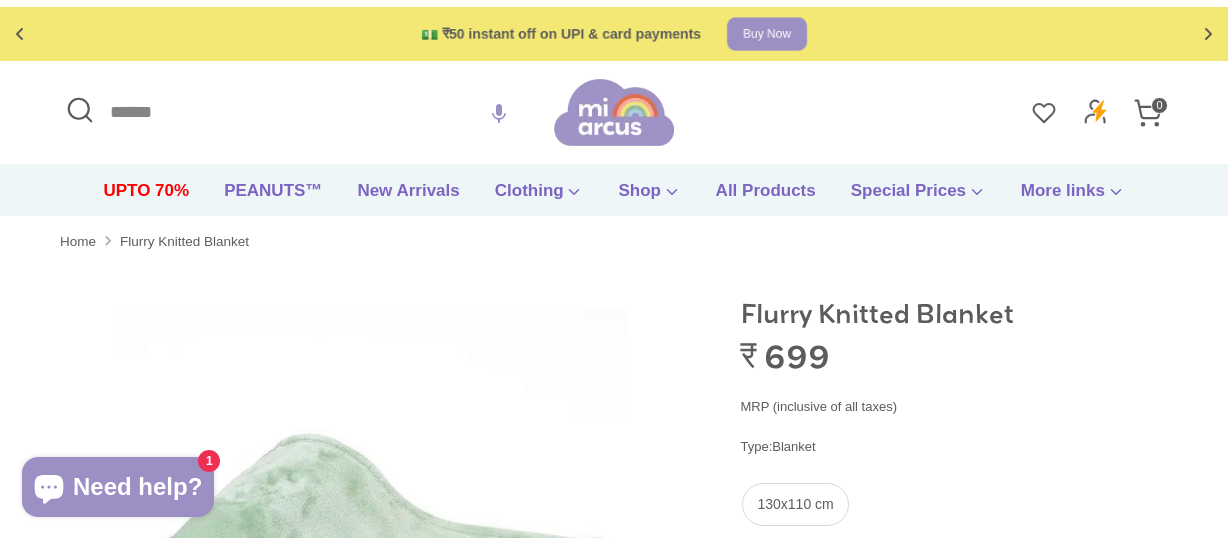 scroll, scrollTop: 208, scrollLeft: 0, axis: vertical 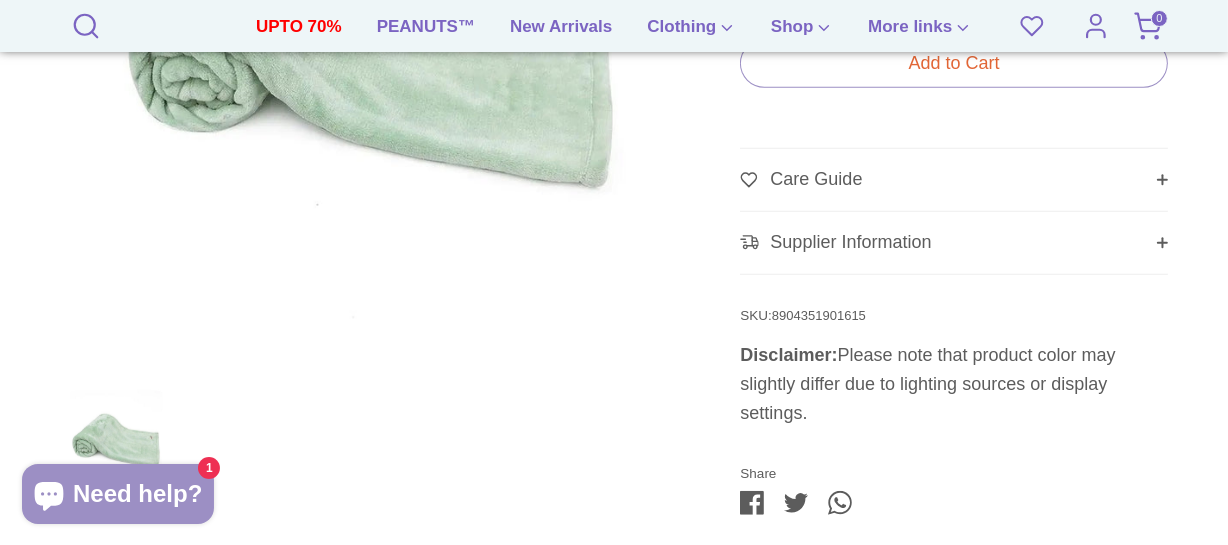 click on "8904351901615" at bounding box center (819, 315) 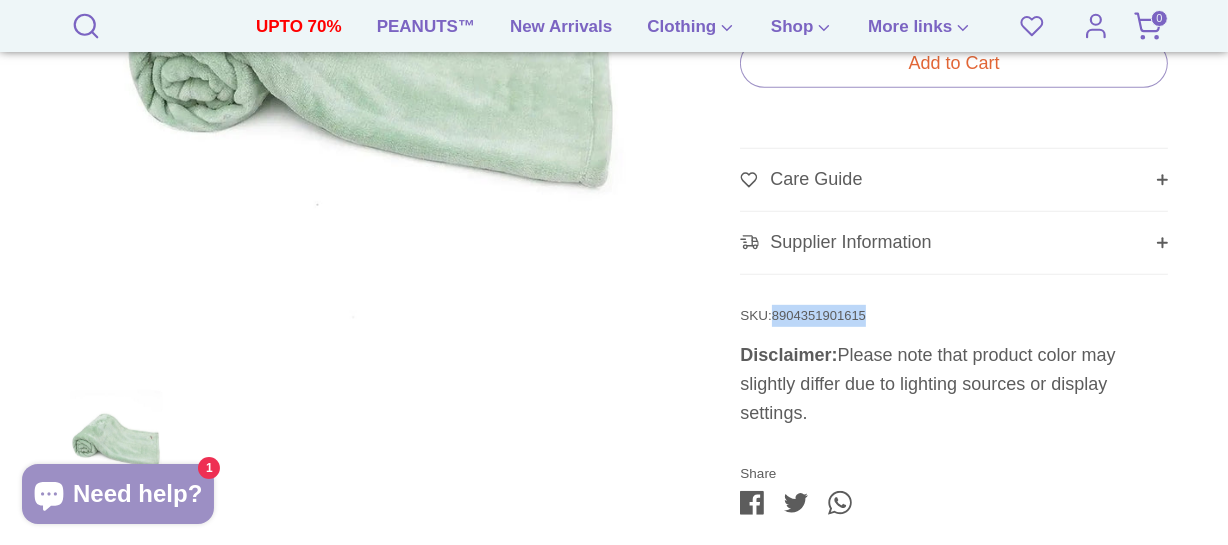 click on "8904351901615" at bounding box center (819, 315) 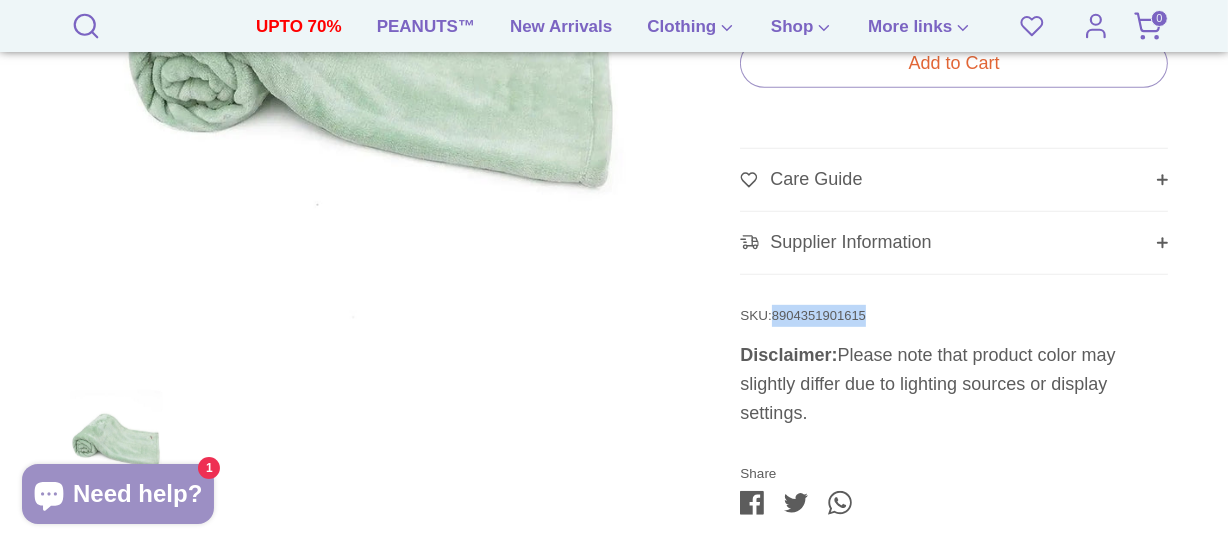 copy on "8904351901615" 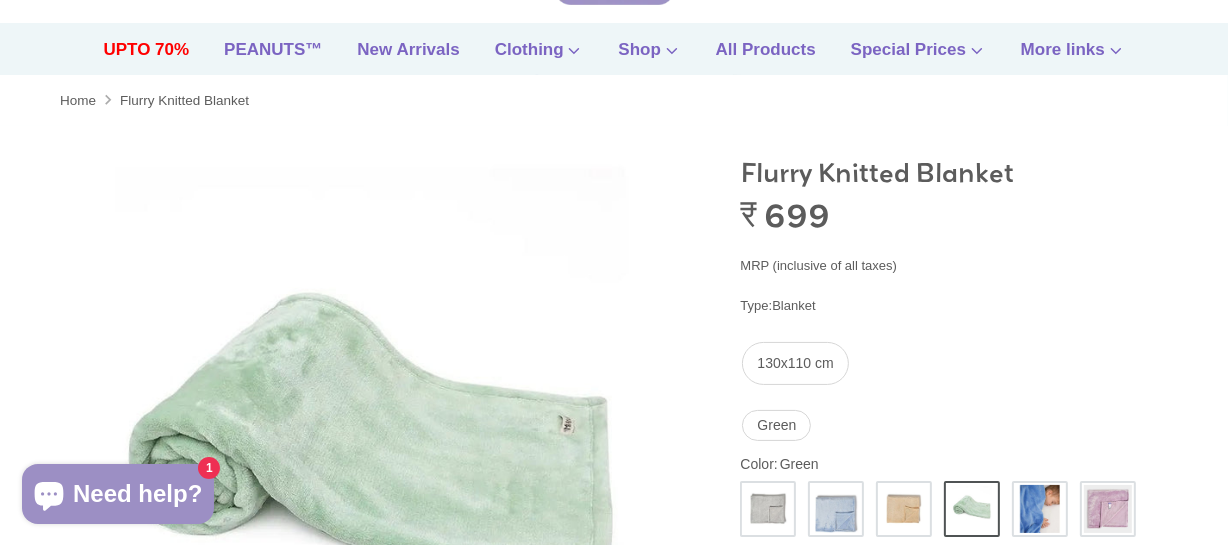 scroll, scrollTop: 0, scrollLeft: 0, axis: both 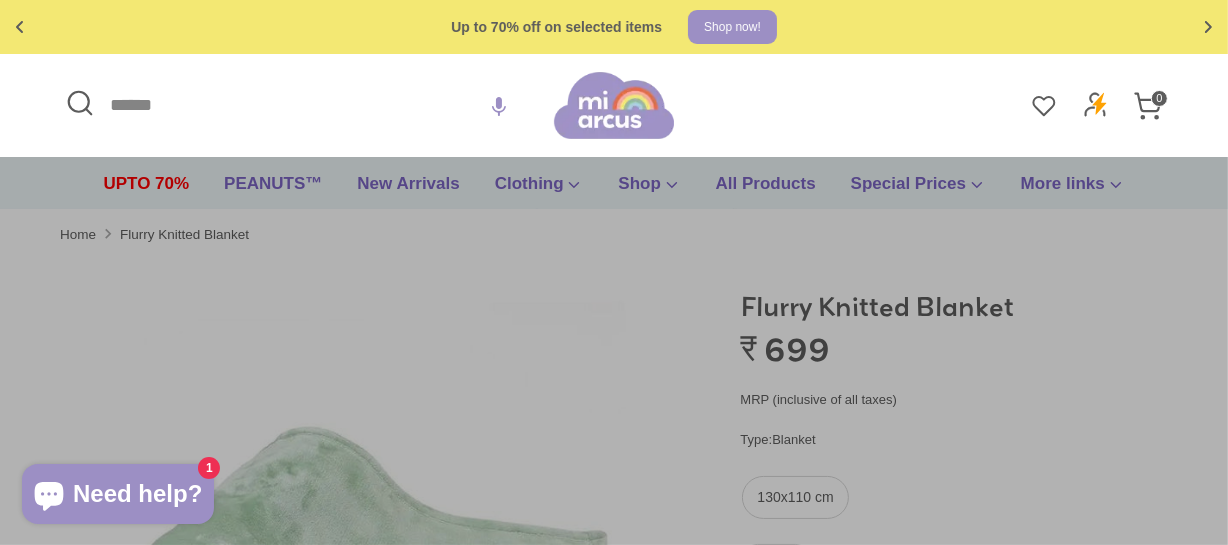 click on "Search" at bounding box center (307, 105) 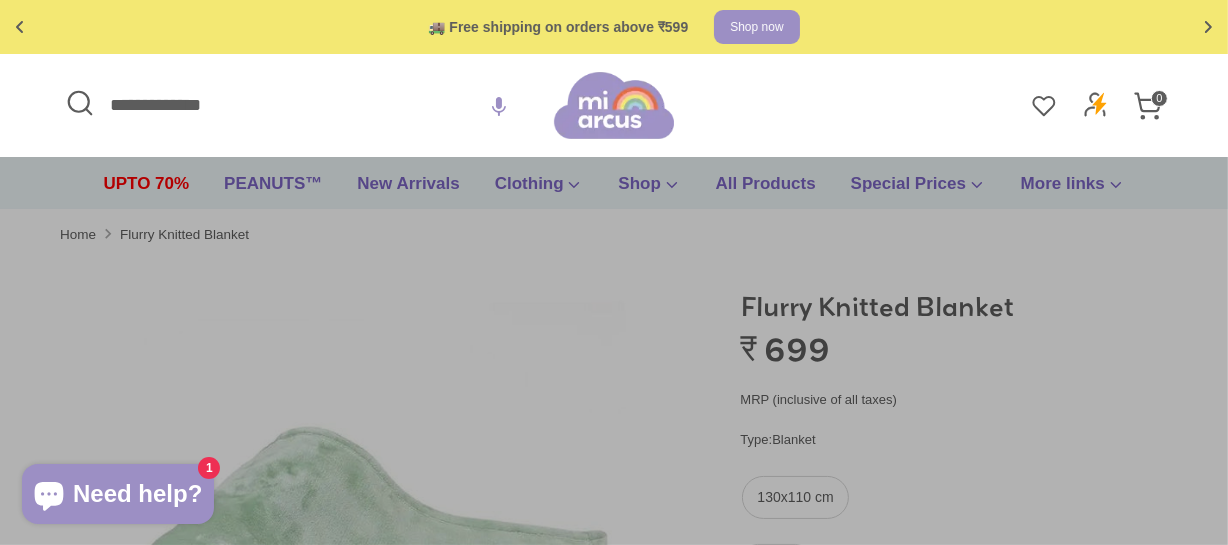 type on "**********" 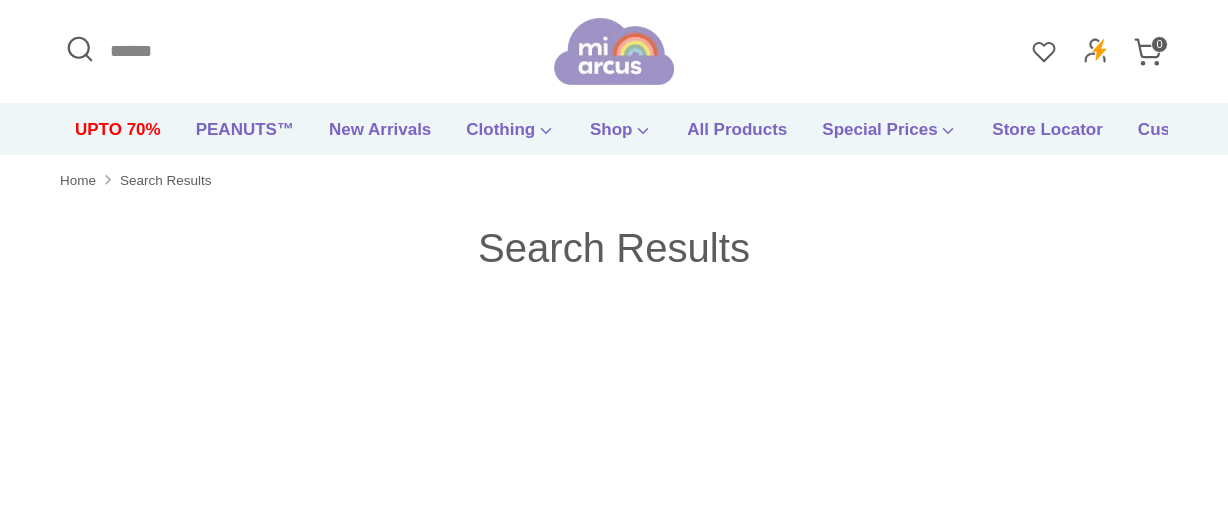 scroll, scrollTop: 0, scrollLeft: 0, axis: both 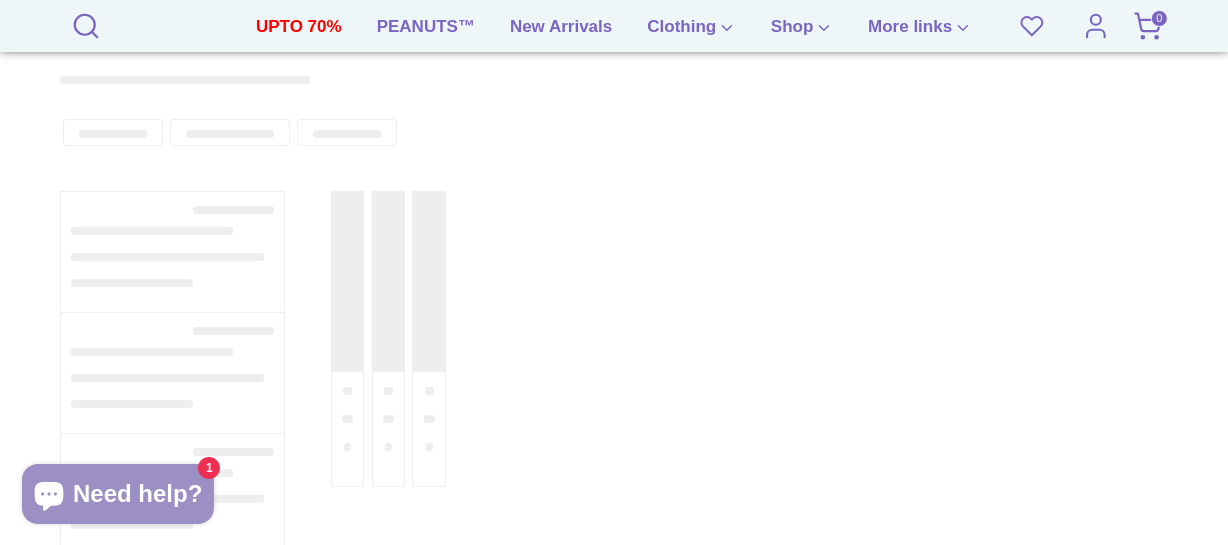 type on "**********" 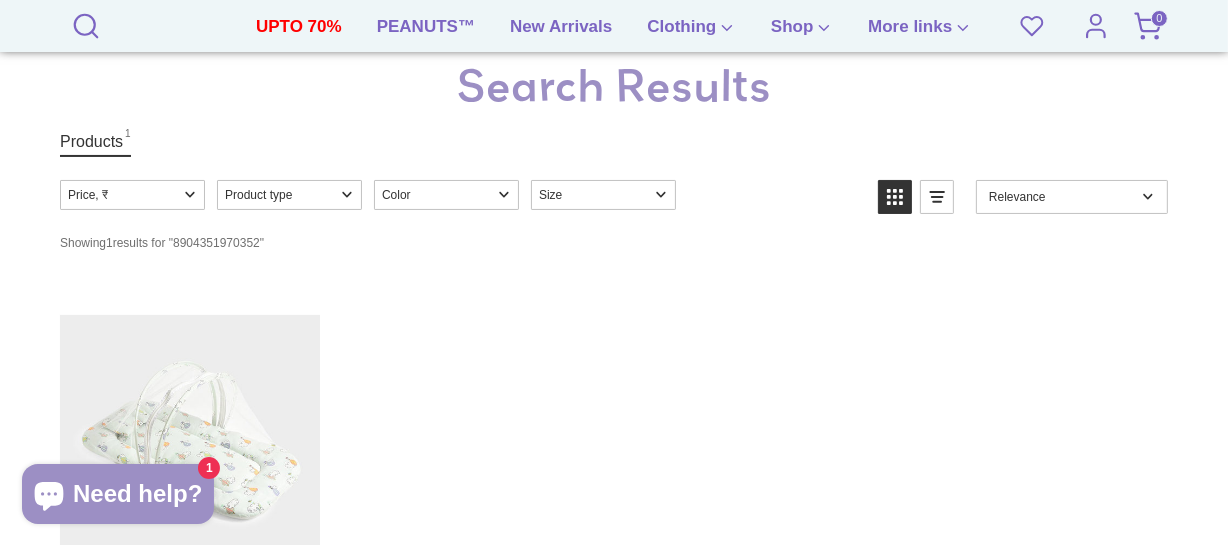 scroll, scrollTop: 0, scrollLeft: 0, axis: both 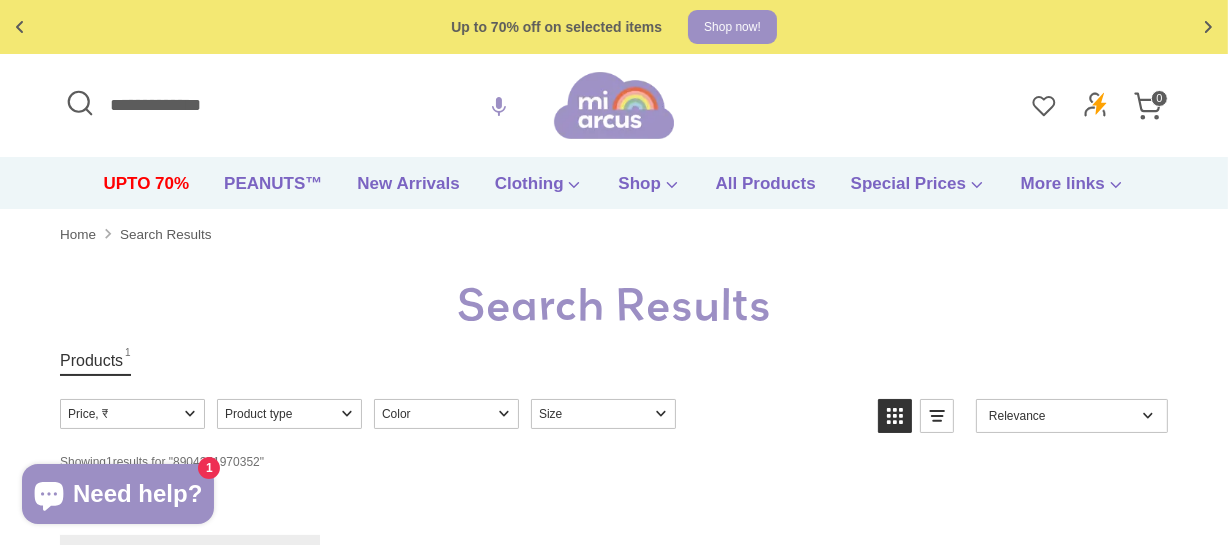 click on "**********" at bounding box center (307, 105) 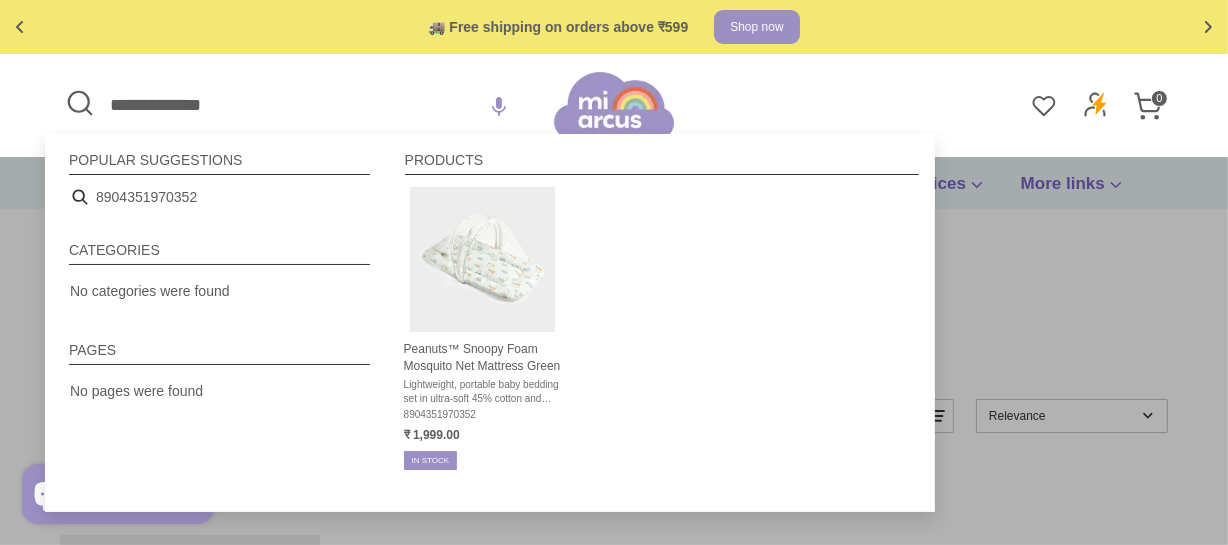 type on "**********" 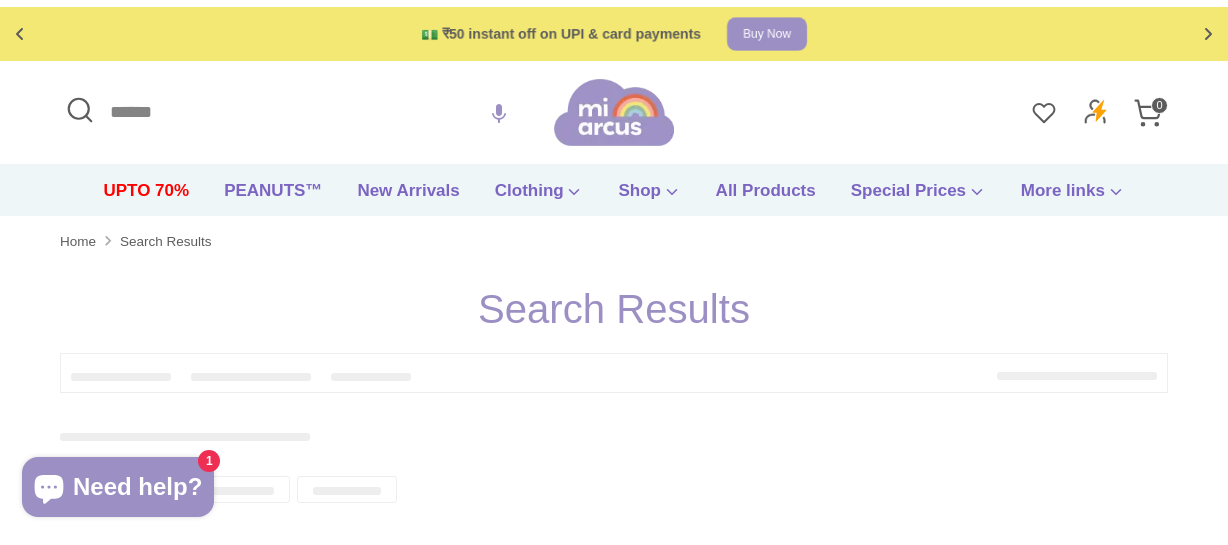 scroll, scrollTop: 0, scrollLeft: 0, axis: both 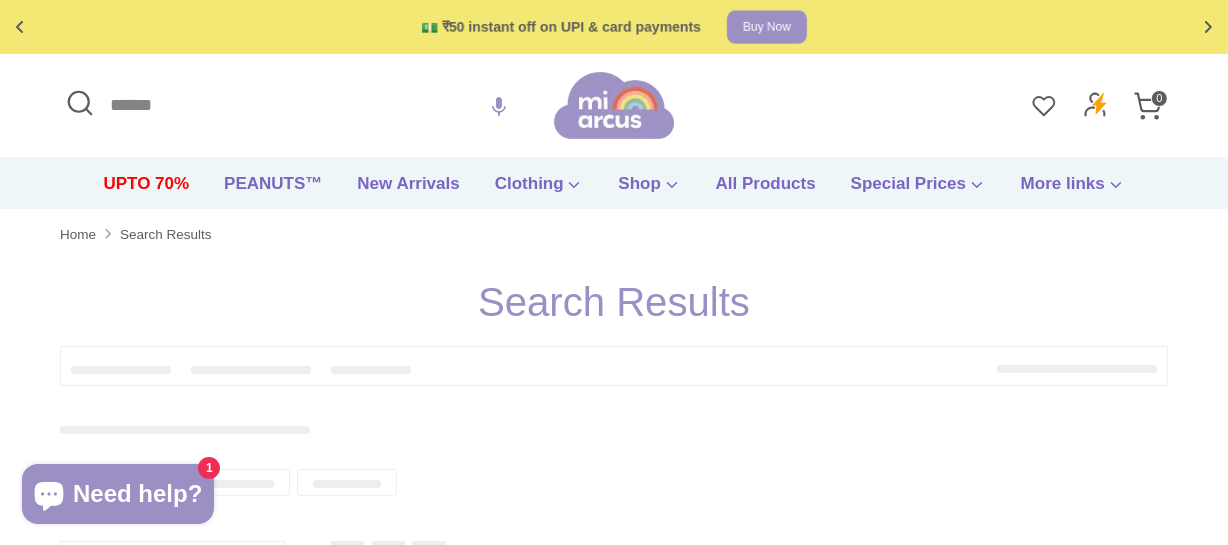 type on "**********" 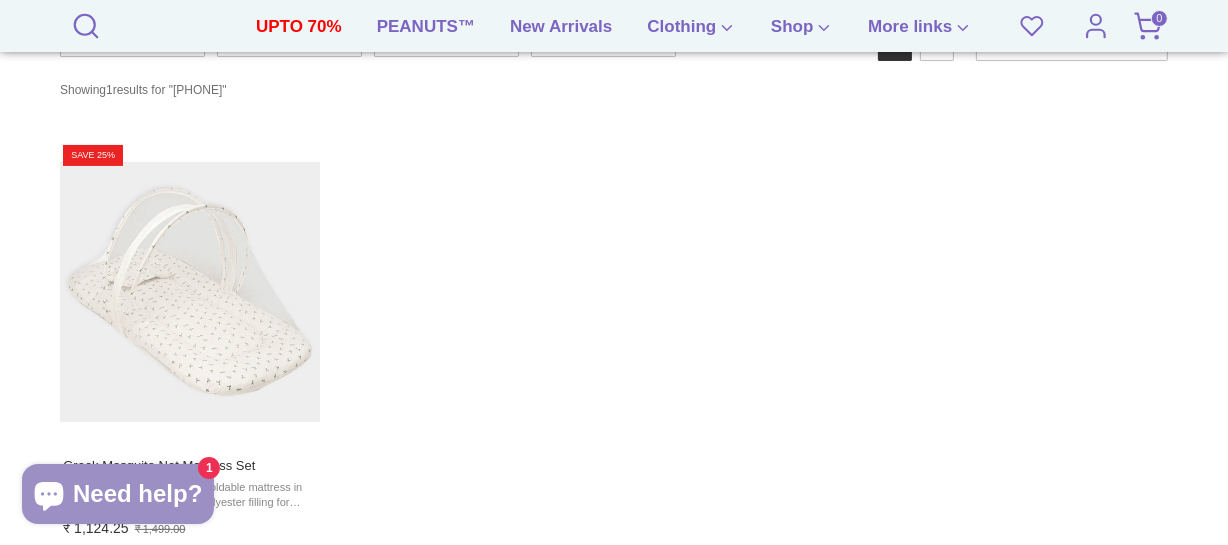 scroll, scrollTop: 454, scrollLeft: 0, axis: vertical 